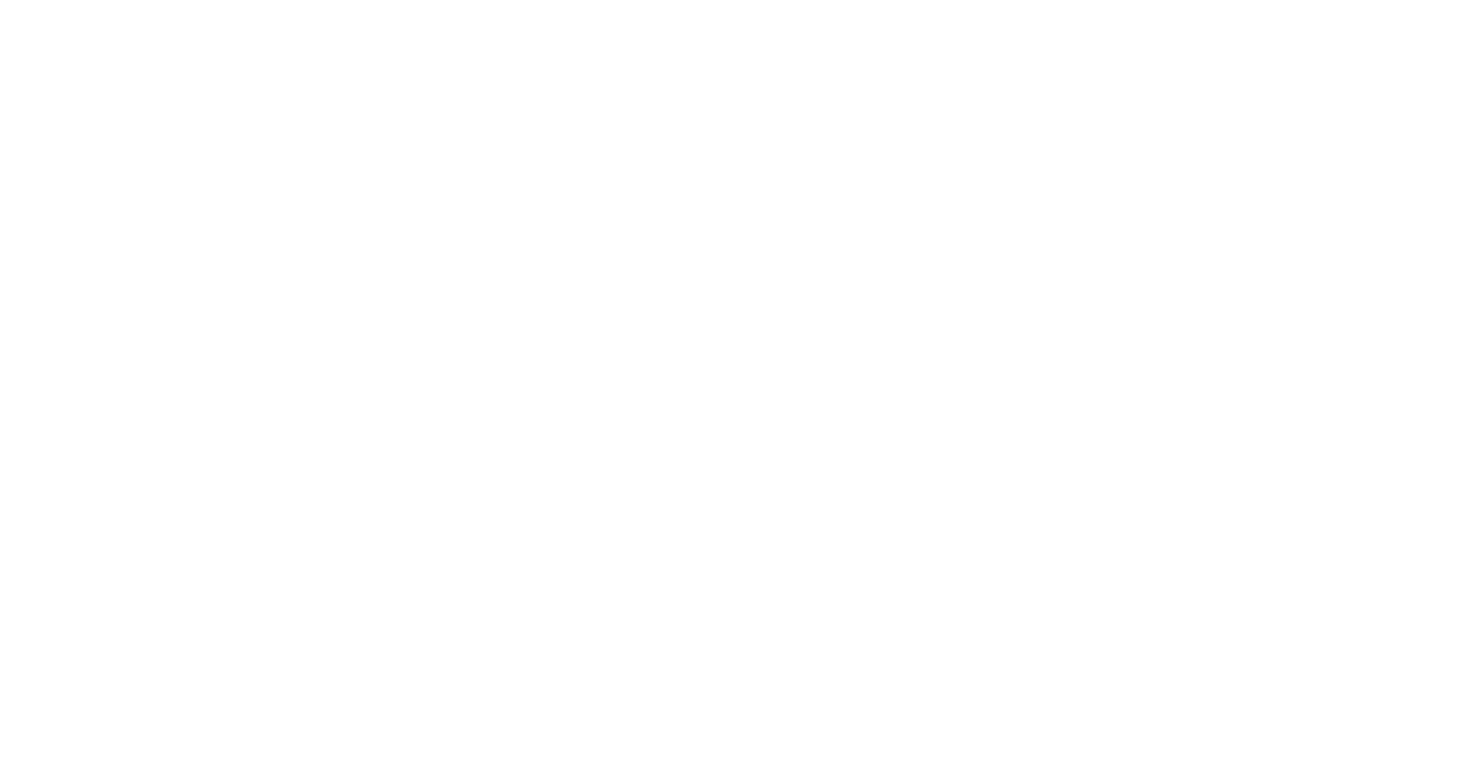 scroll, scrollTop: 0, scrollLeft: 0, axis: both 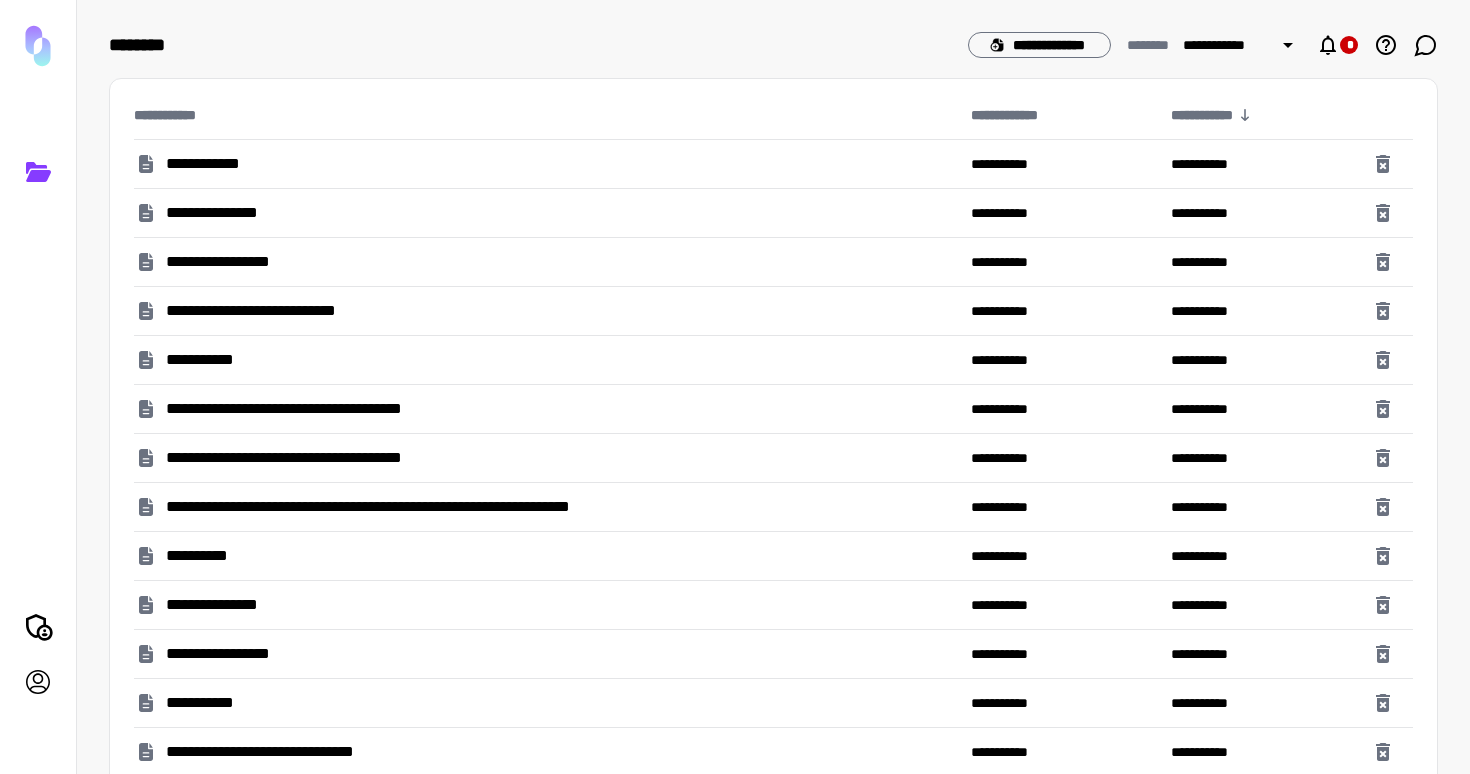 click on "**********" at bounding box center (265, 311) 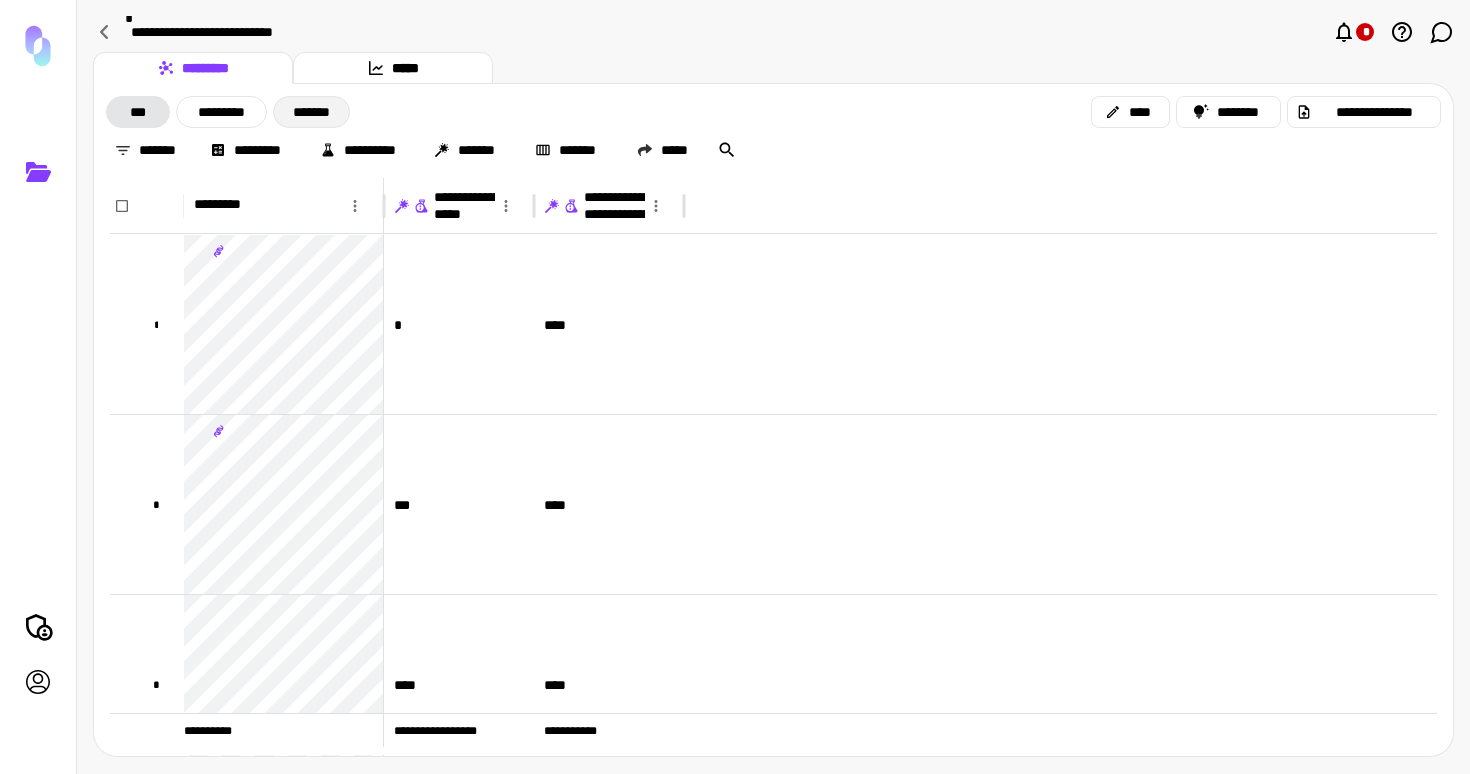 click on "*******" at bounding box center (311, 112) 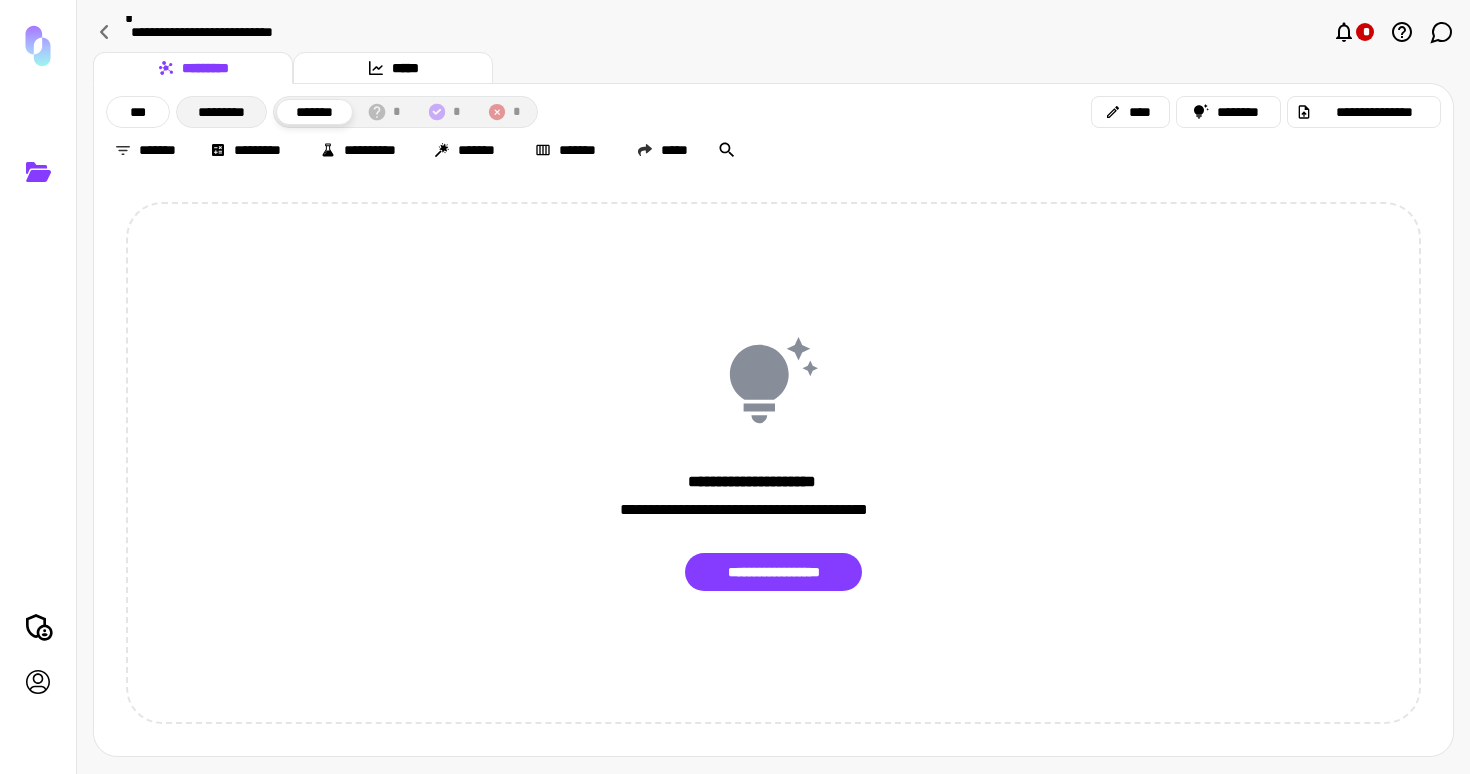 click on "*********" at bounding box center (221, 112) 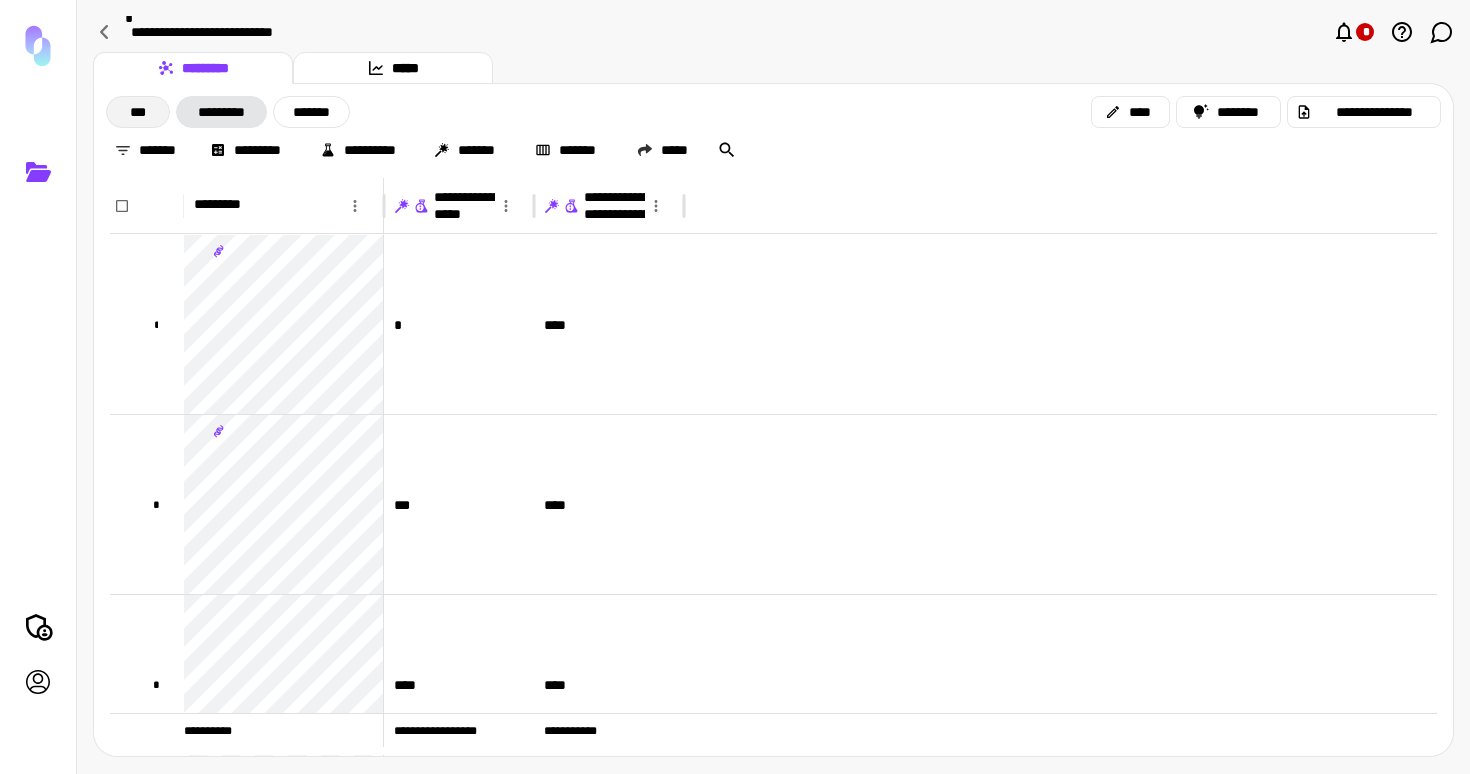 click on "***" at bounding box center [138, 112] 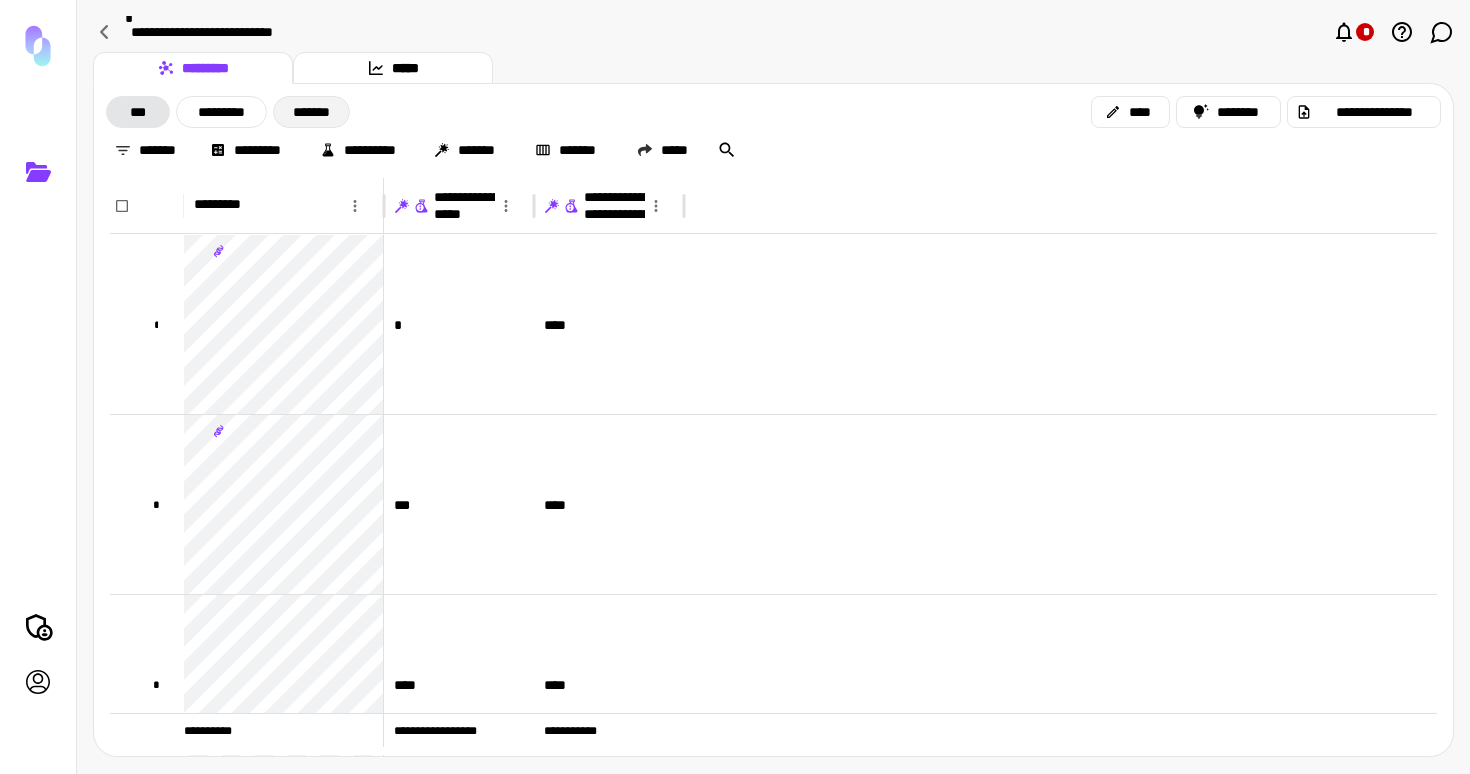 click on "*******" at bounding box center [311, 112] 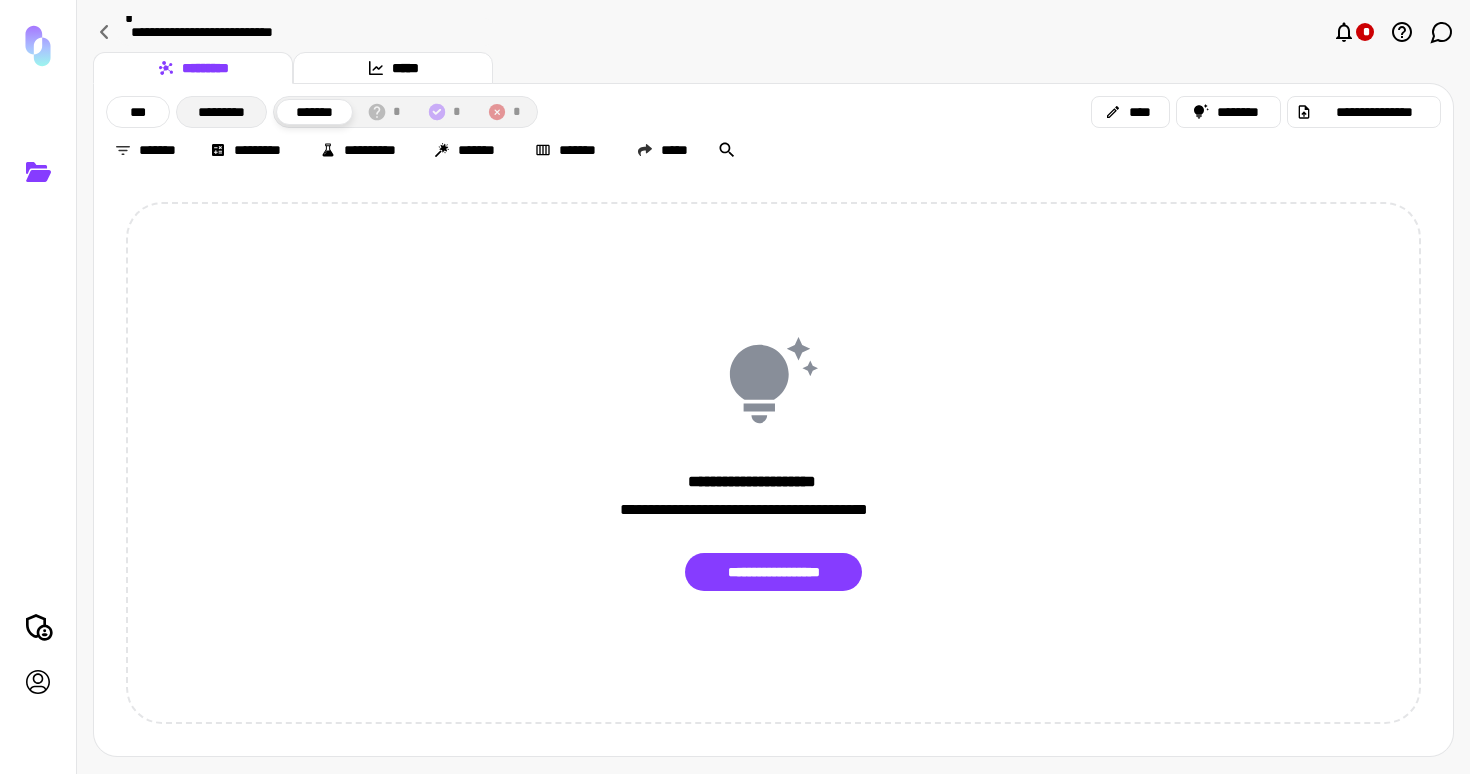 click on "*********" at bounding box center [221, 112] 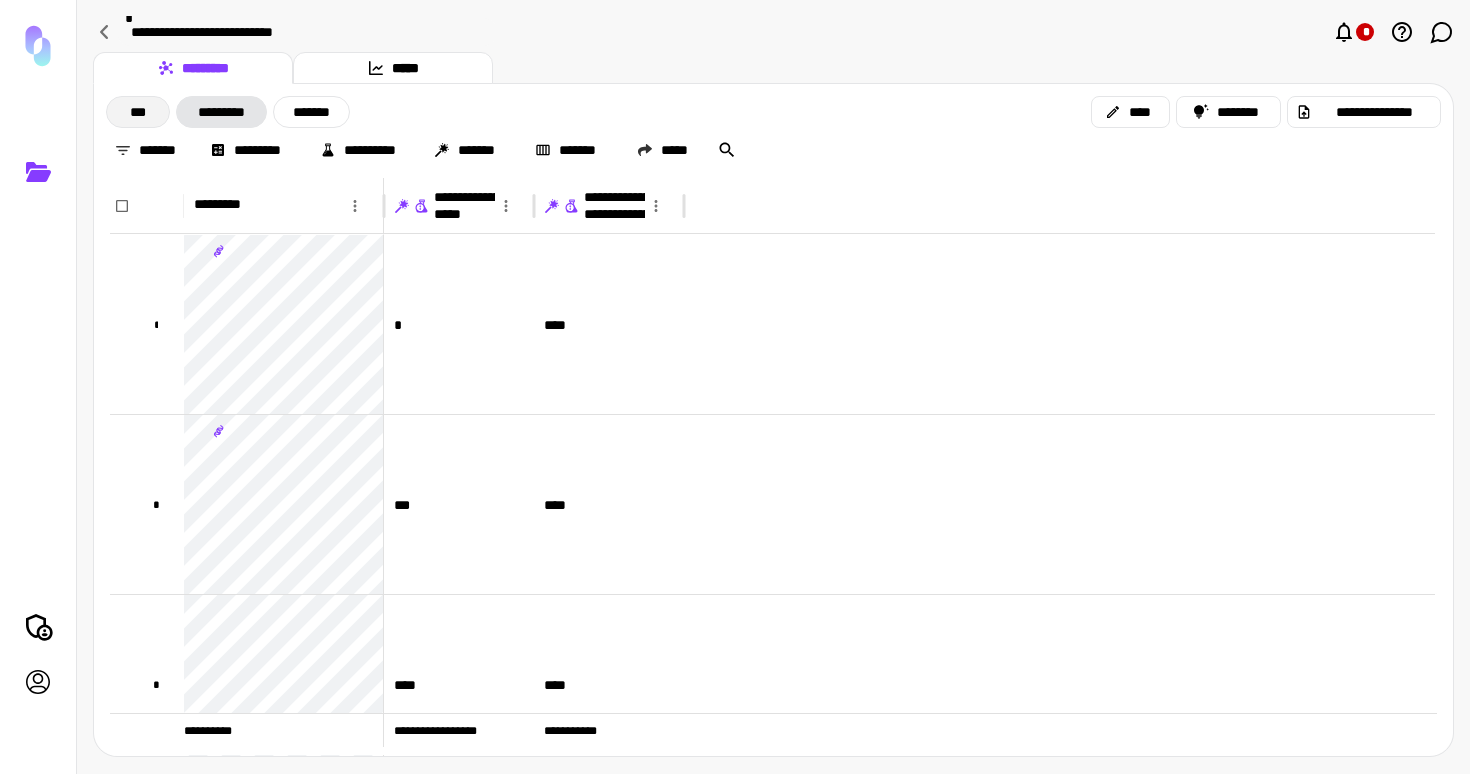 click on "***" at bounding box center (138, 112) 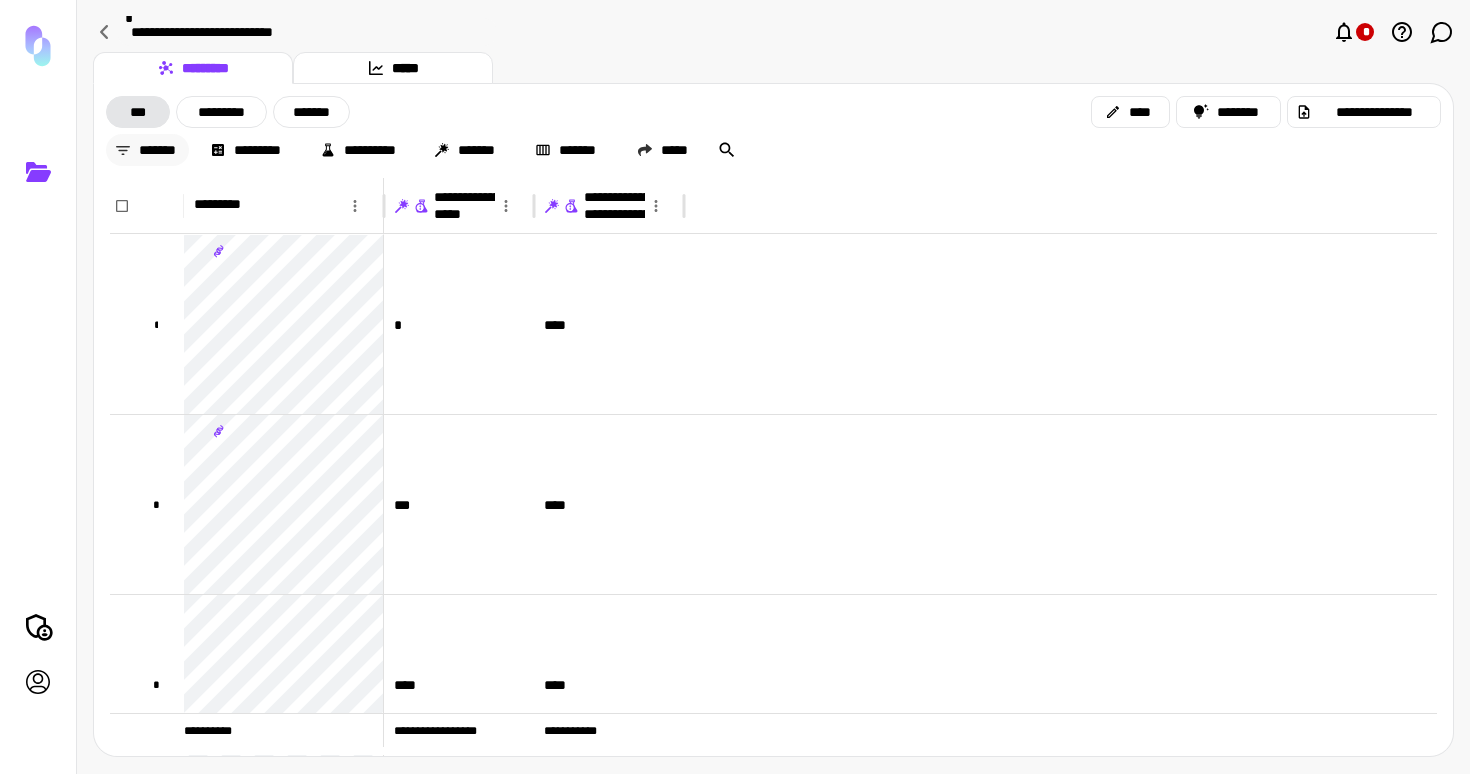 click on "*******" at bounding box center [147, 150] 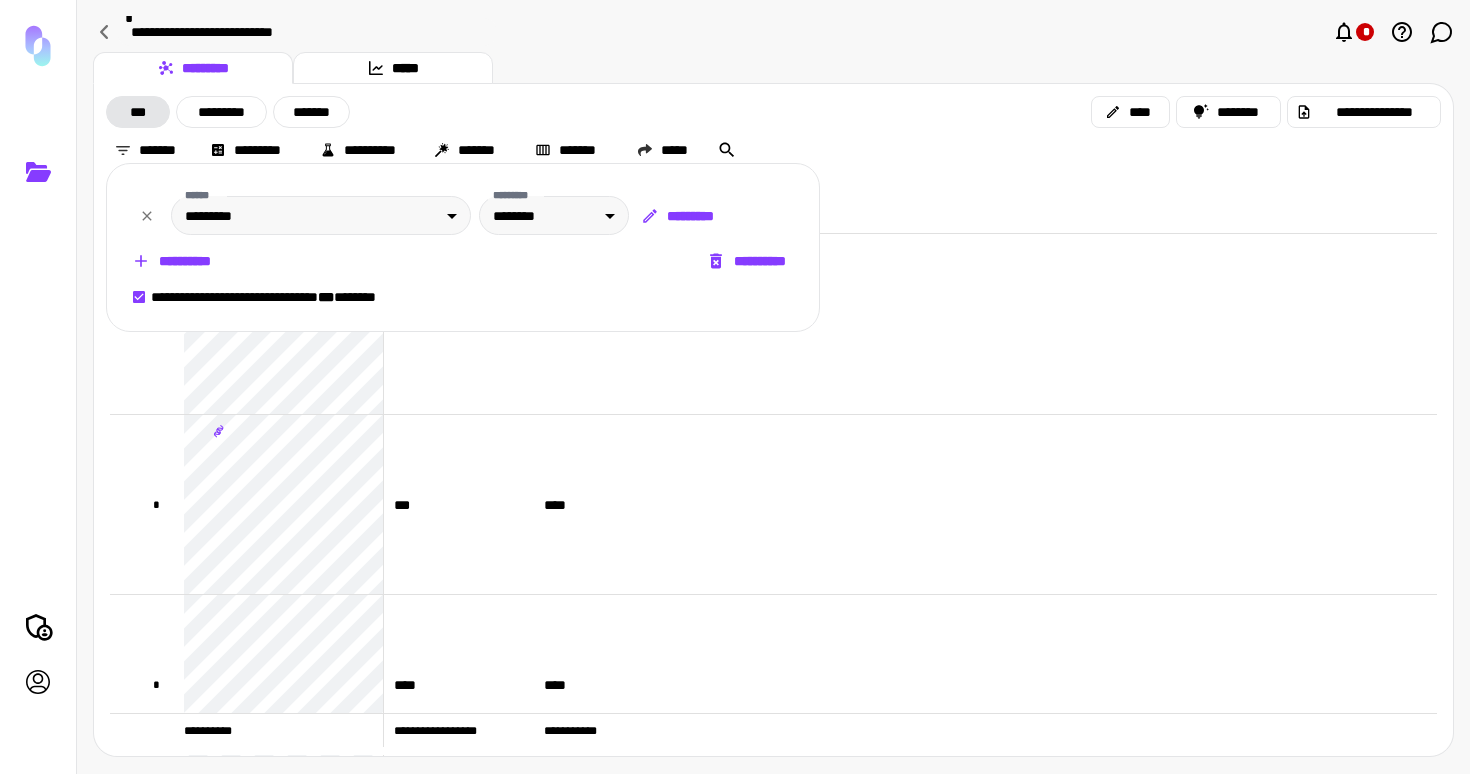 drag, startPoint x: 634, startPoint y: 67, endPoint x: 484, endPoint y: 94, distance: 152.41063 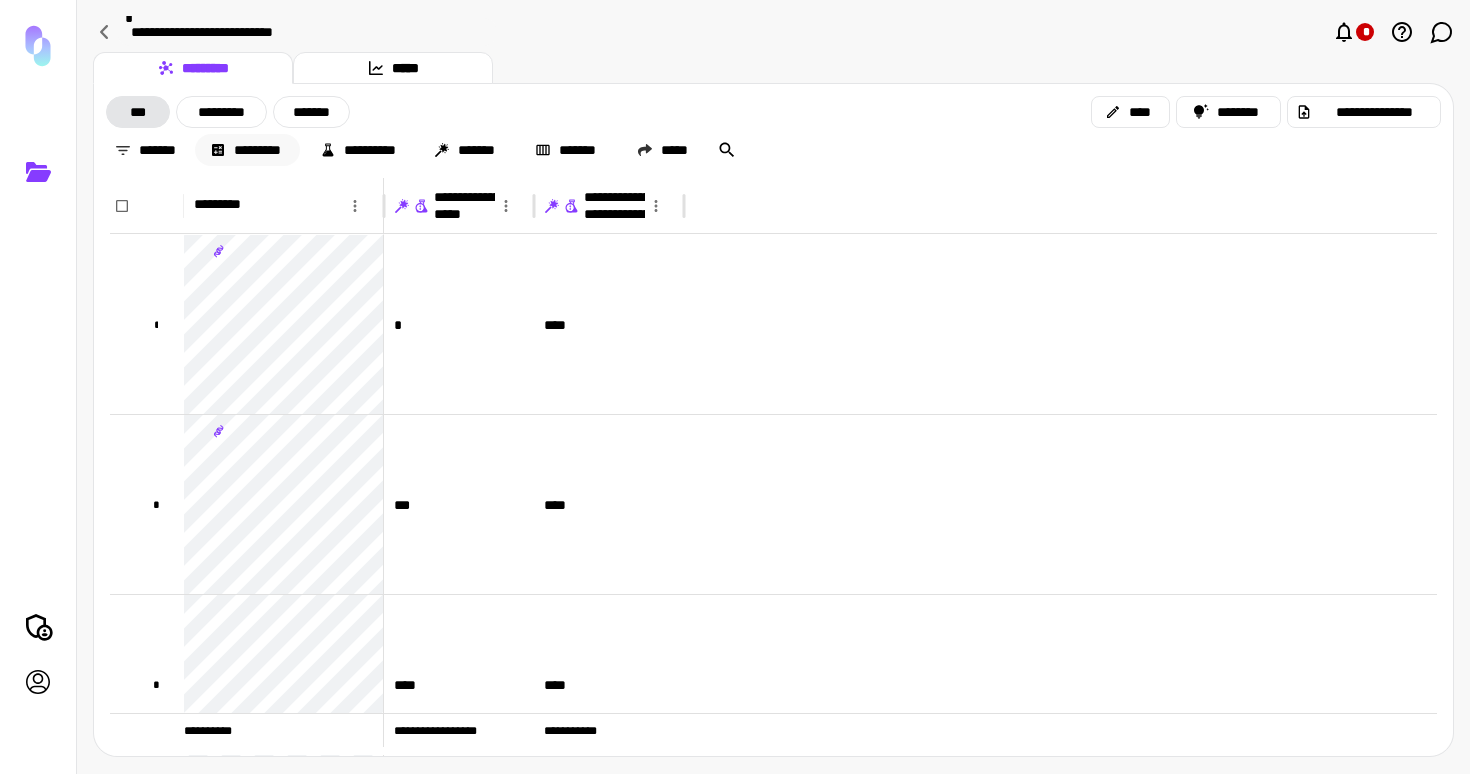 click on "*********" at bounding box center [247, 150] 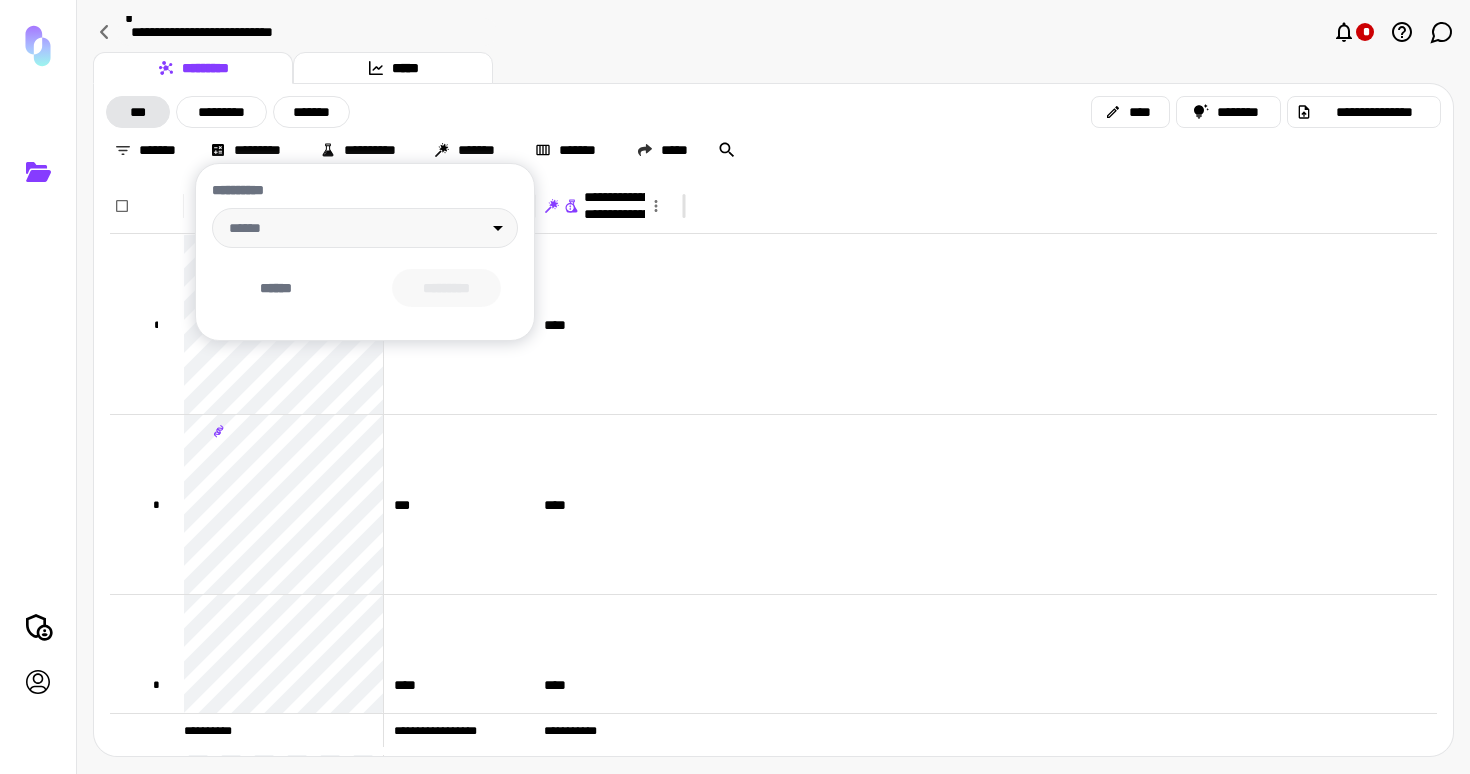 click at bounding box center (735, 387) 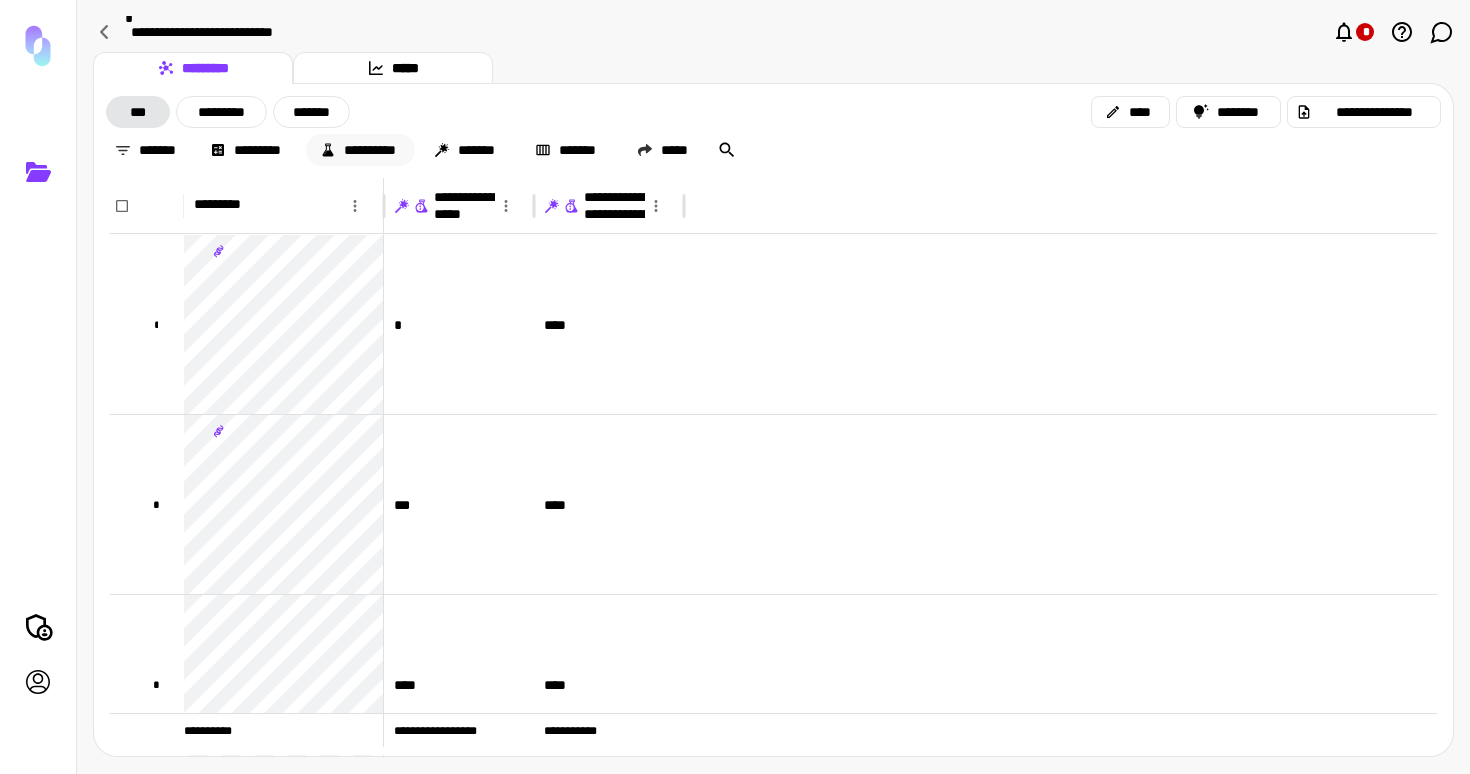 click on "**********" at bounding box center [360, 150] 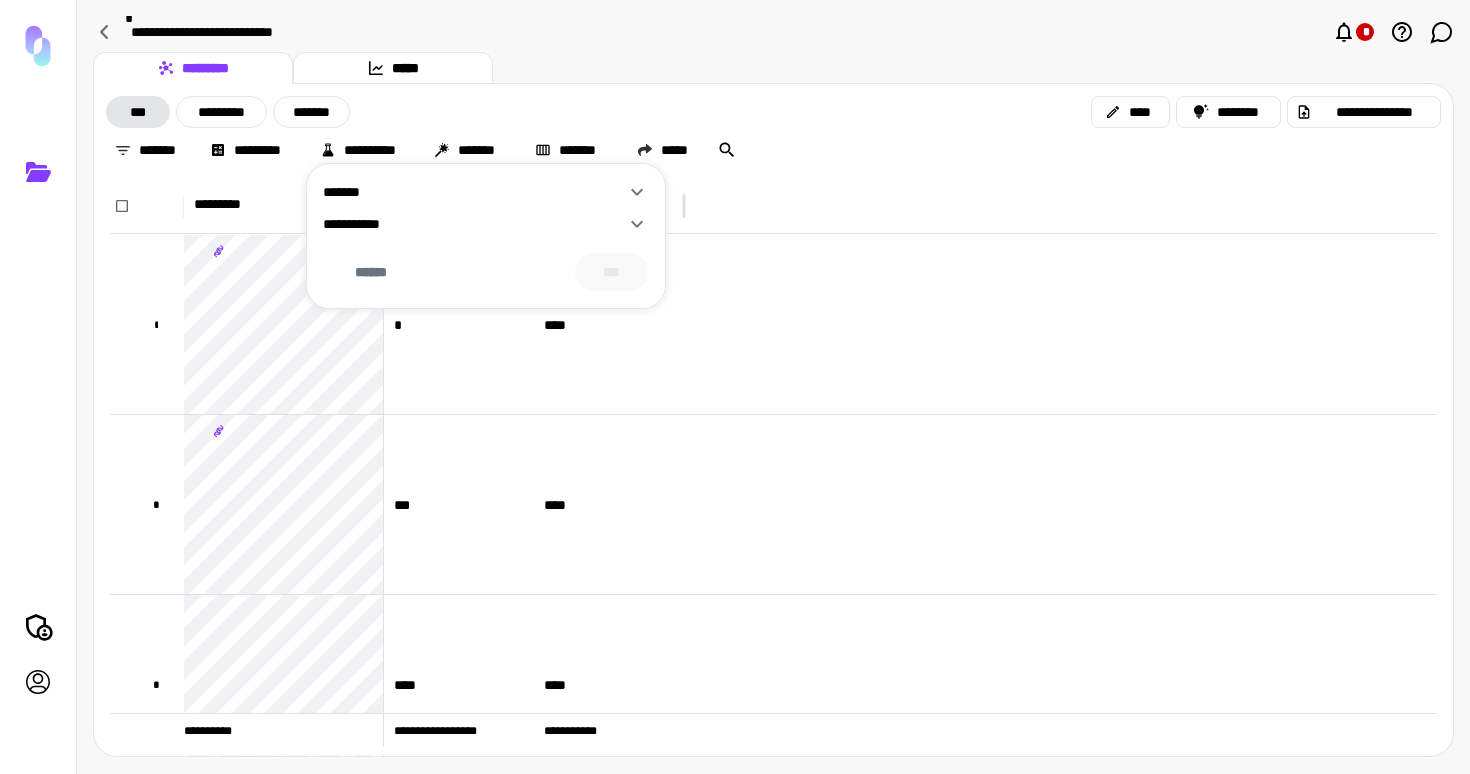click at bounding box center (735, 387) 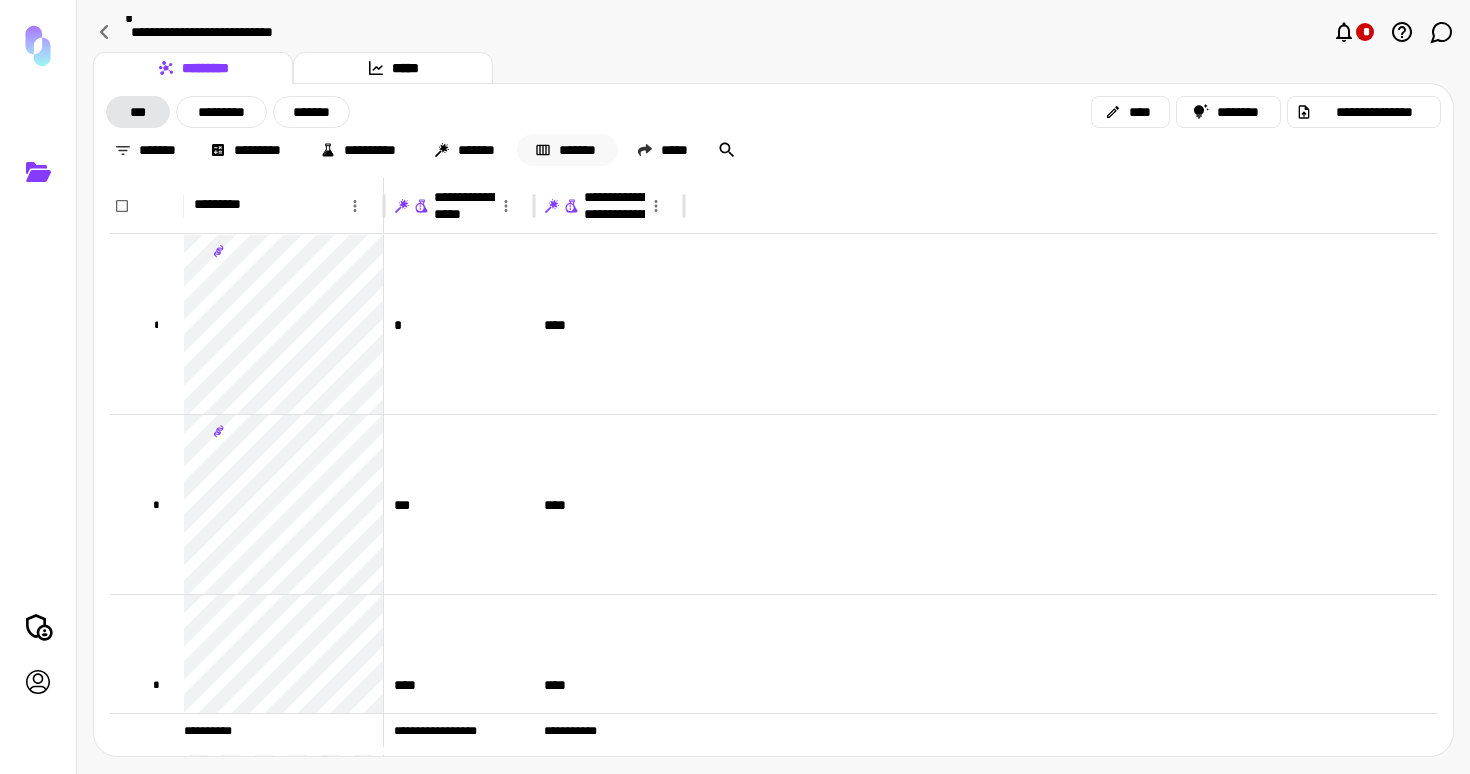 click 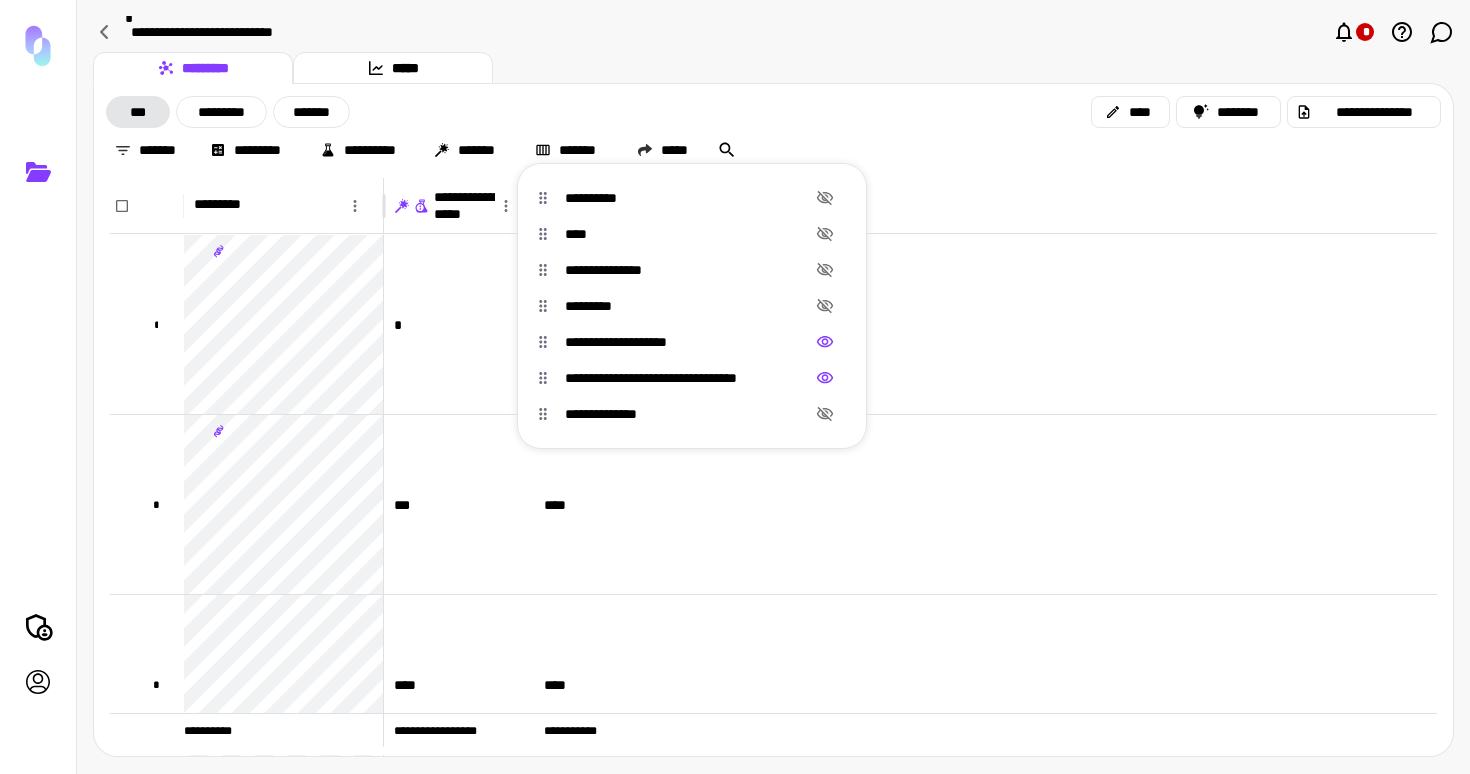 click at bounding box center (735, 387) 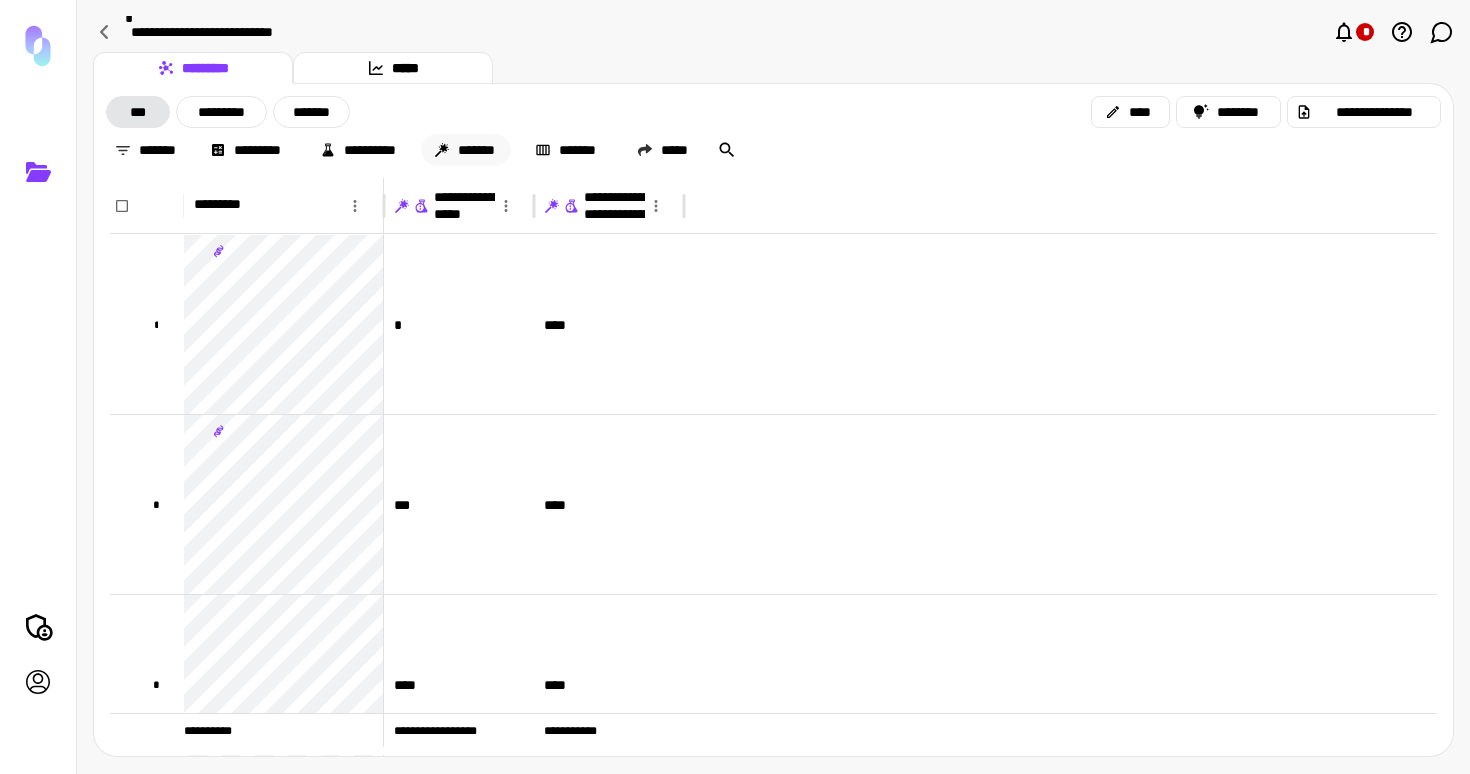 click on "*******" at bounding box center [466, 150] 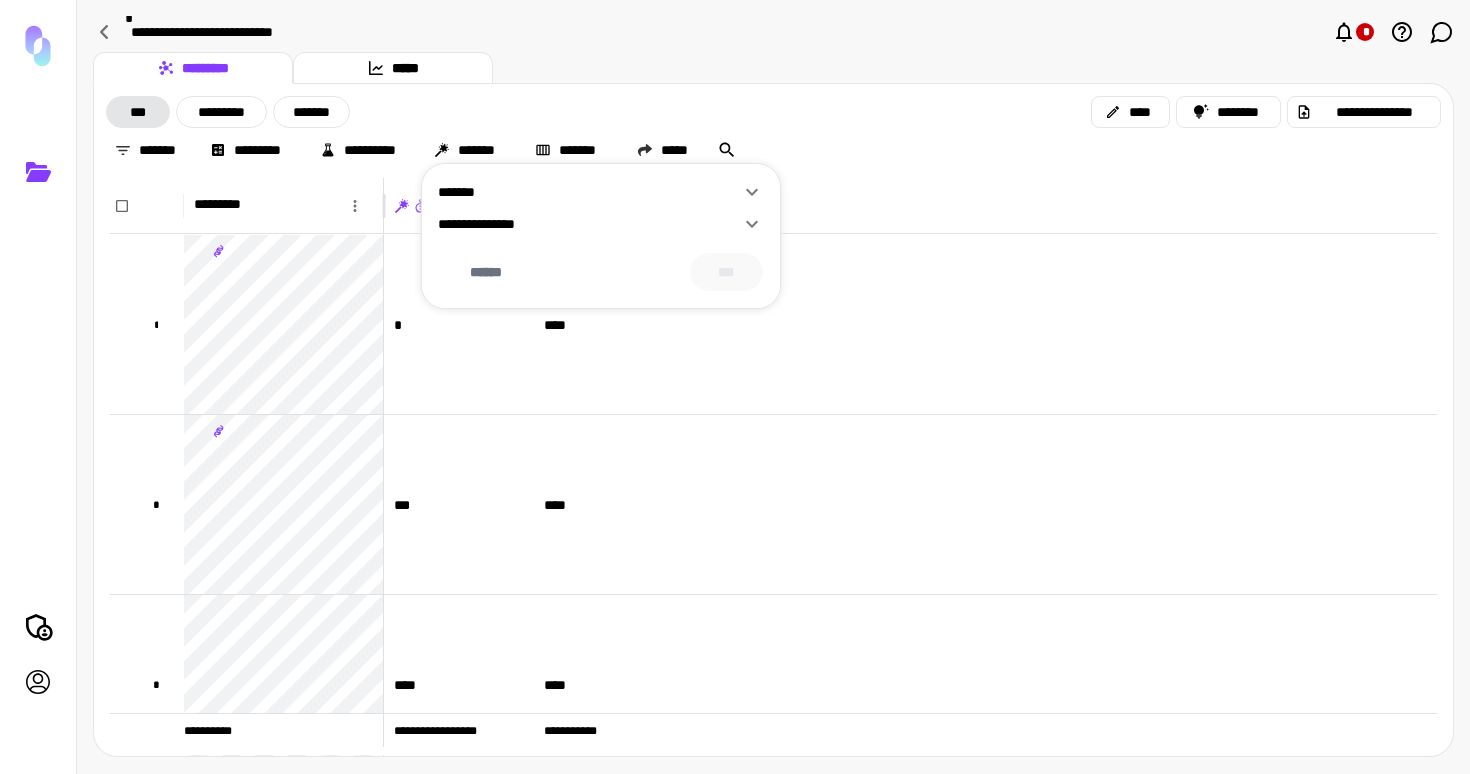 click at bounding box center [735, 387] 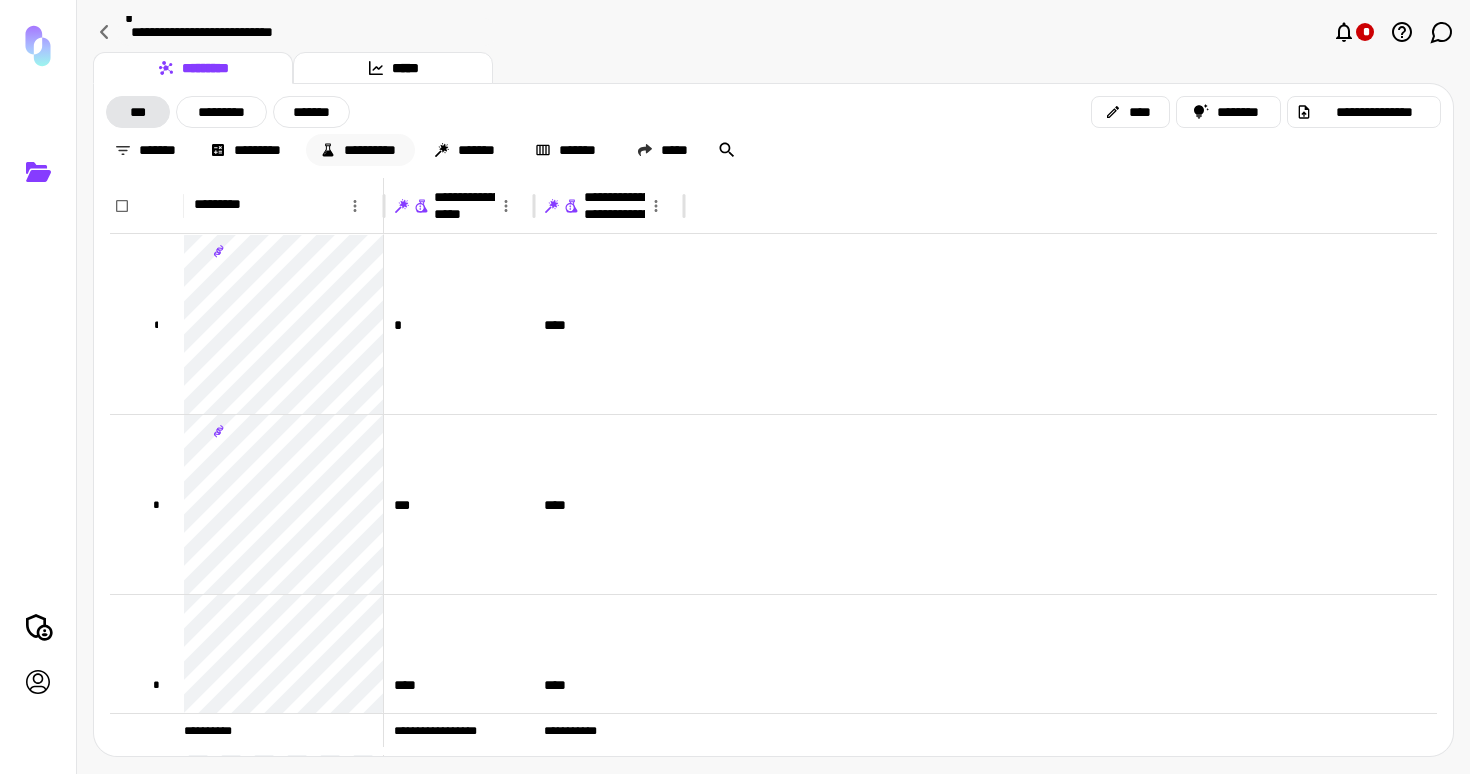 click on "**********" at bounding box center [360, 150] 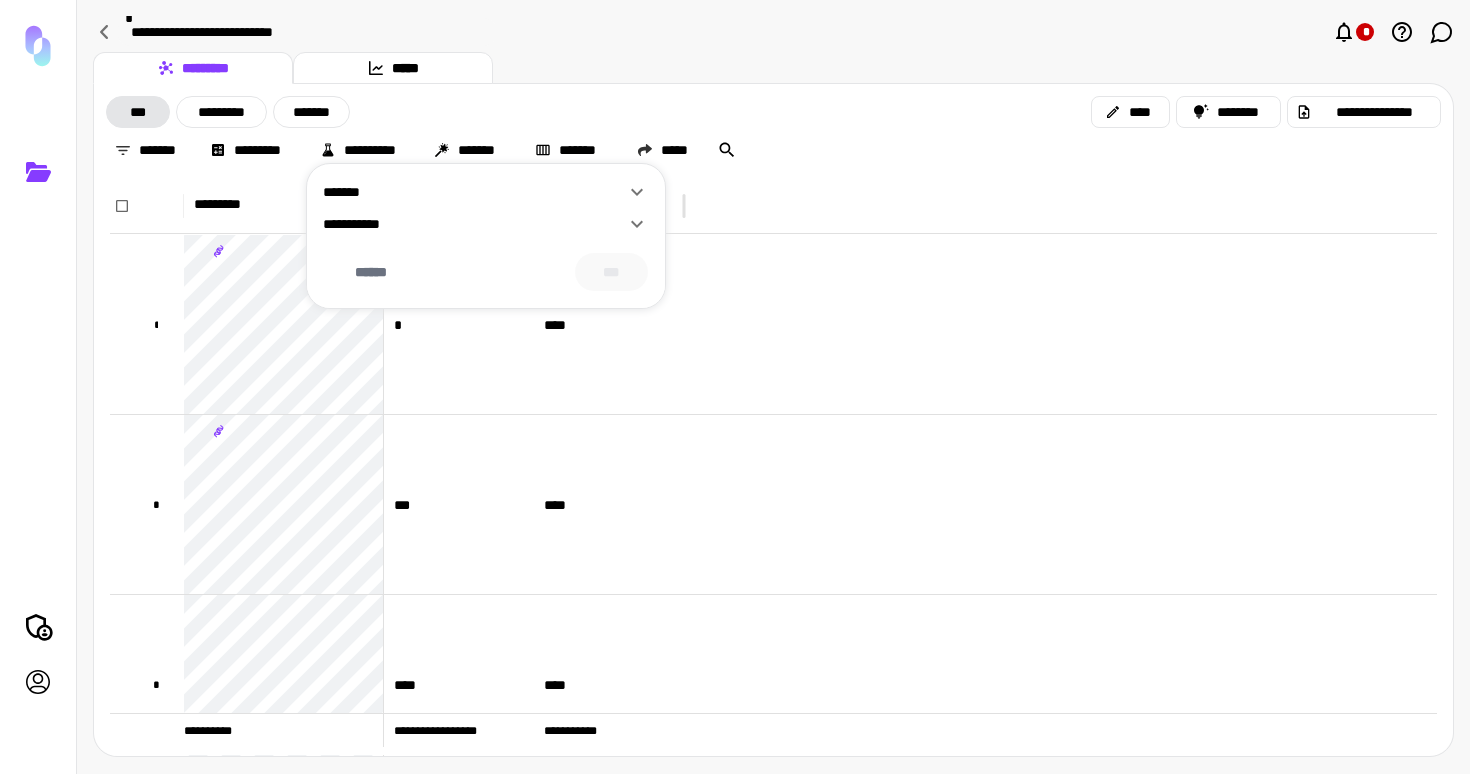 click at bounding box center (735, 387) 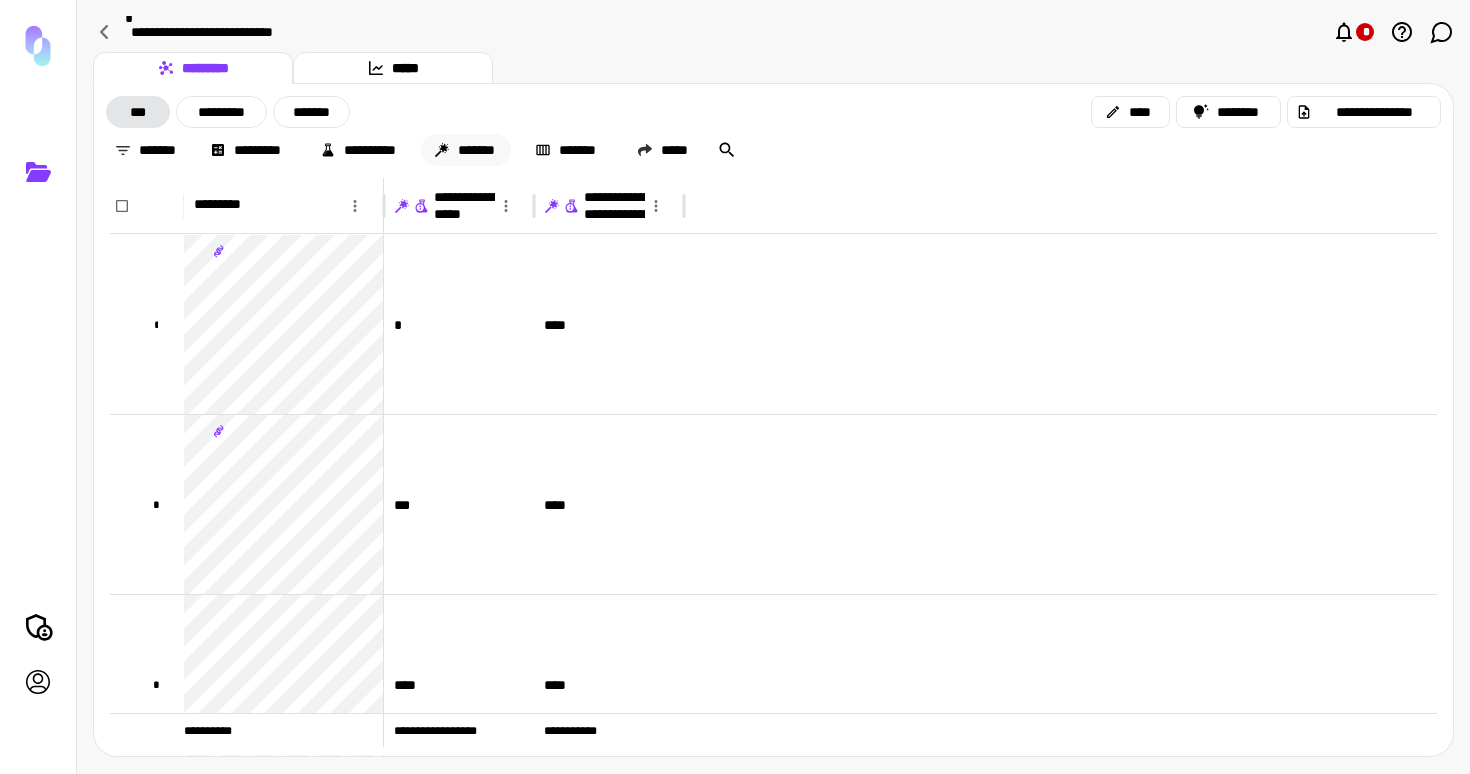click on "*******" at bounding box center [466, 150] 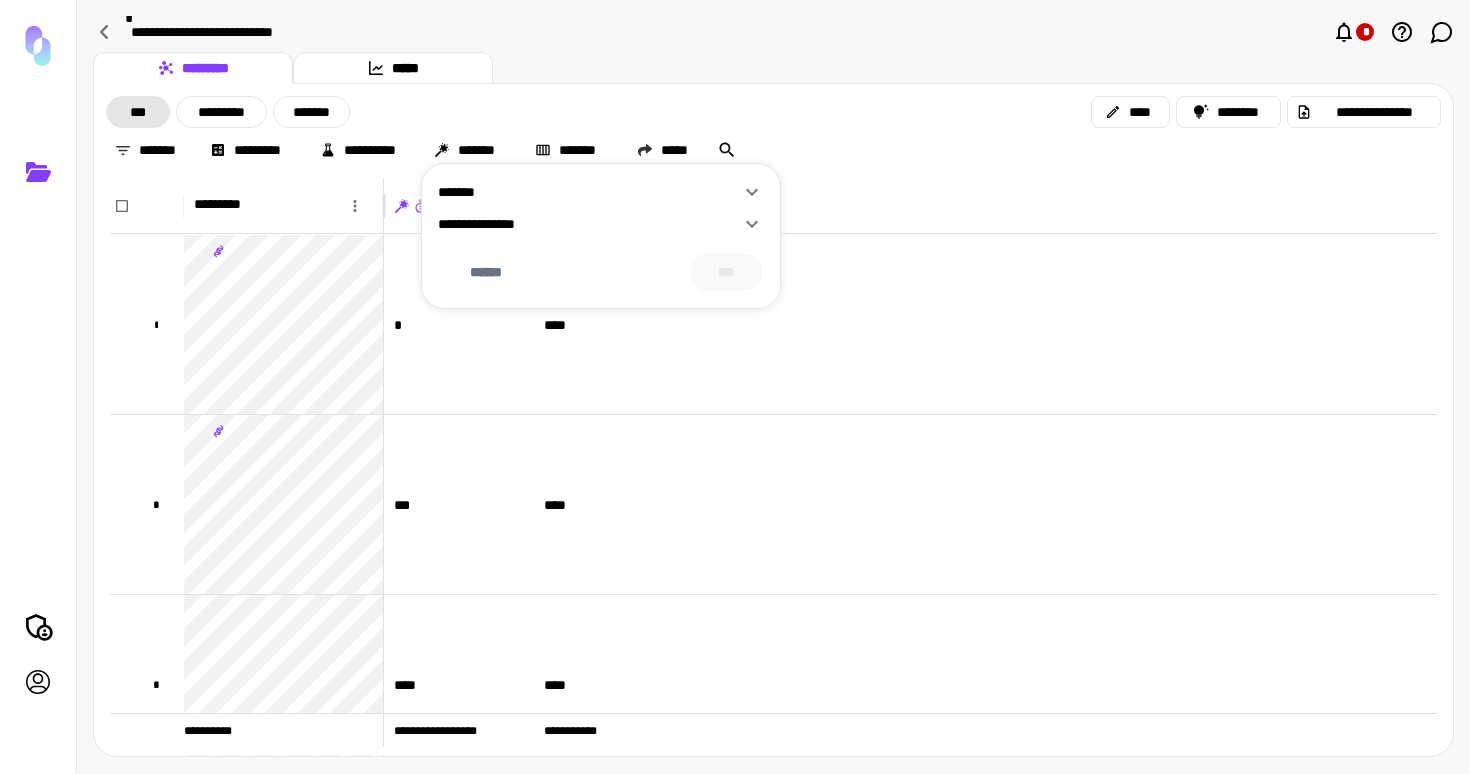 click on "**********" at bounding box center (589, 224) 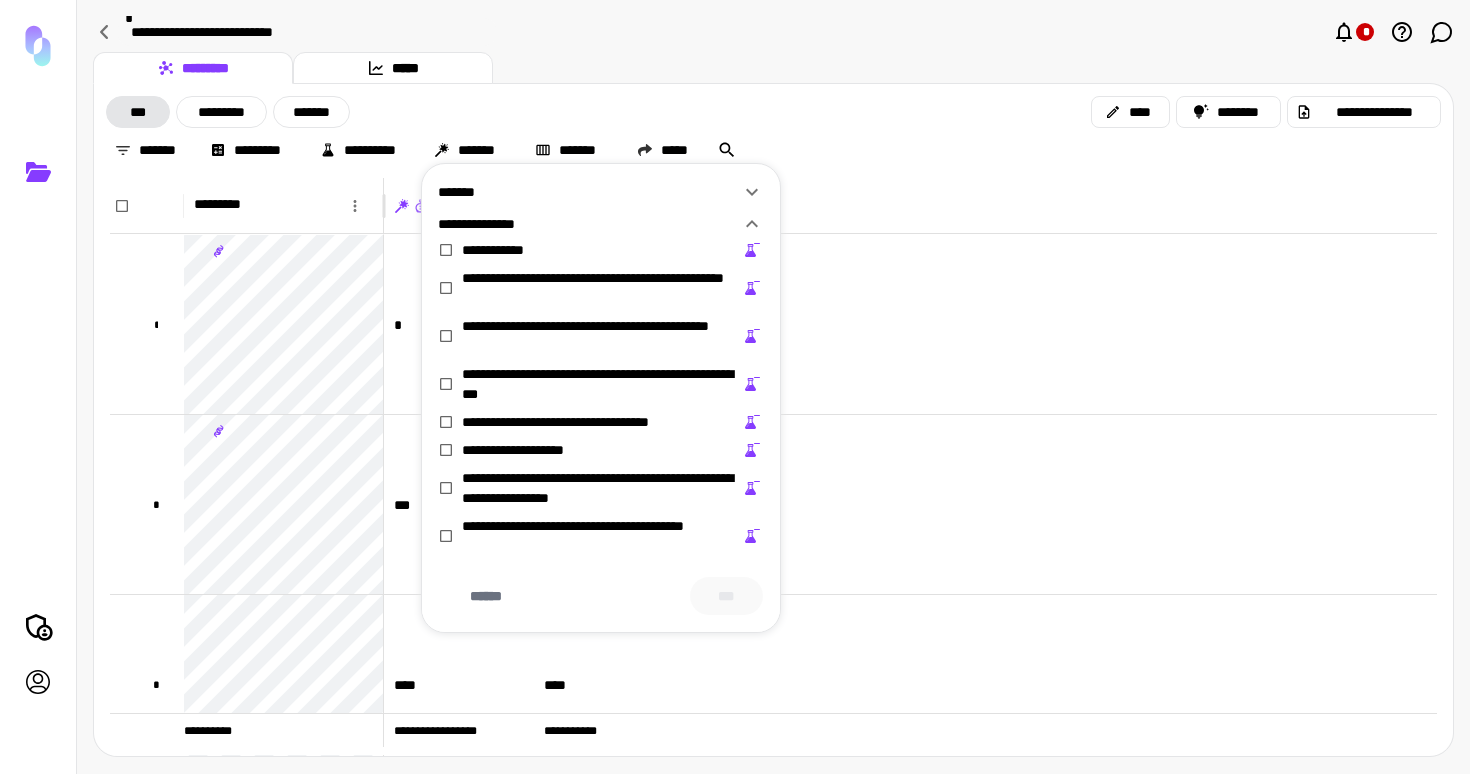 click on "*******" at bounding box center (589, 192) 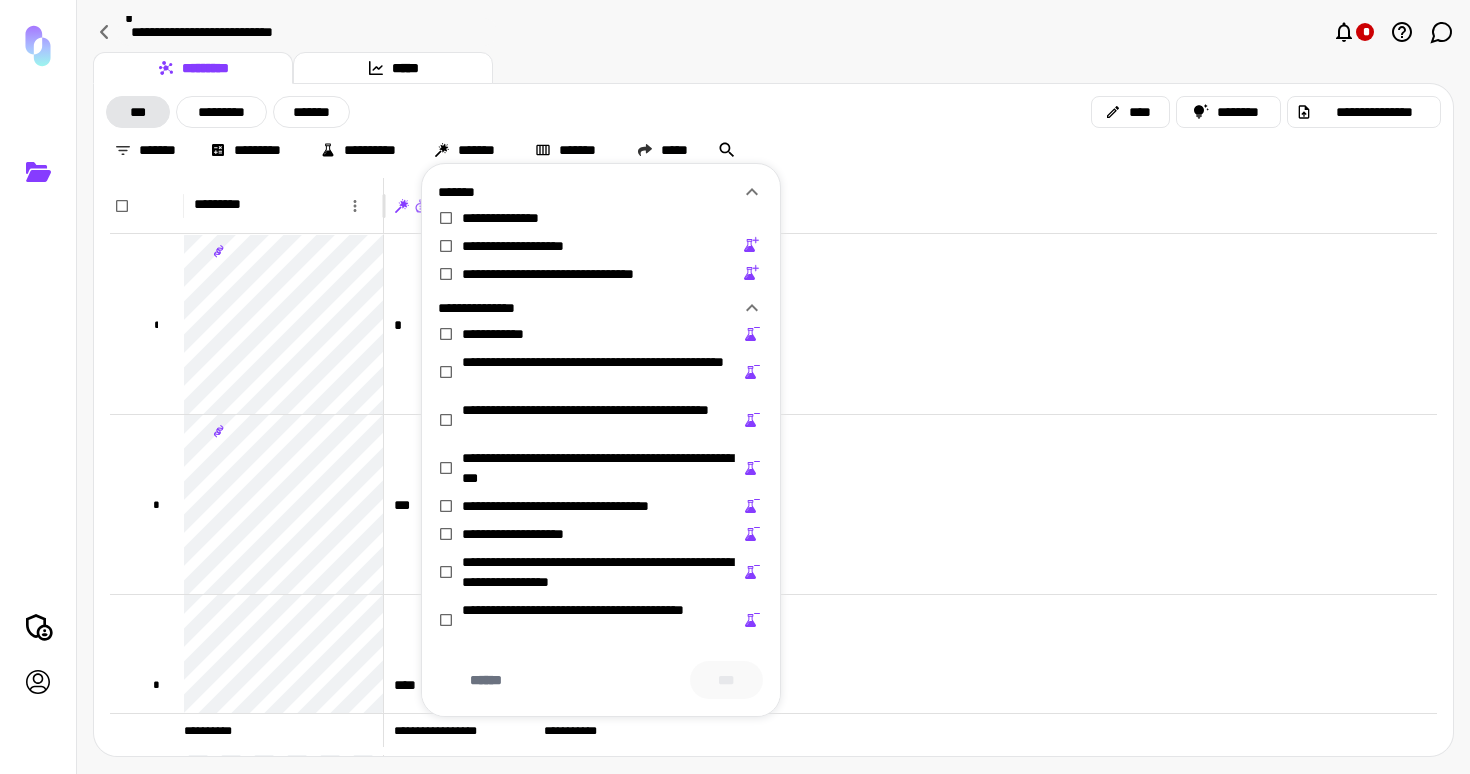 click on "*******" at bounding box center (589, 192) 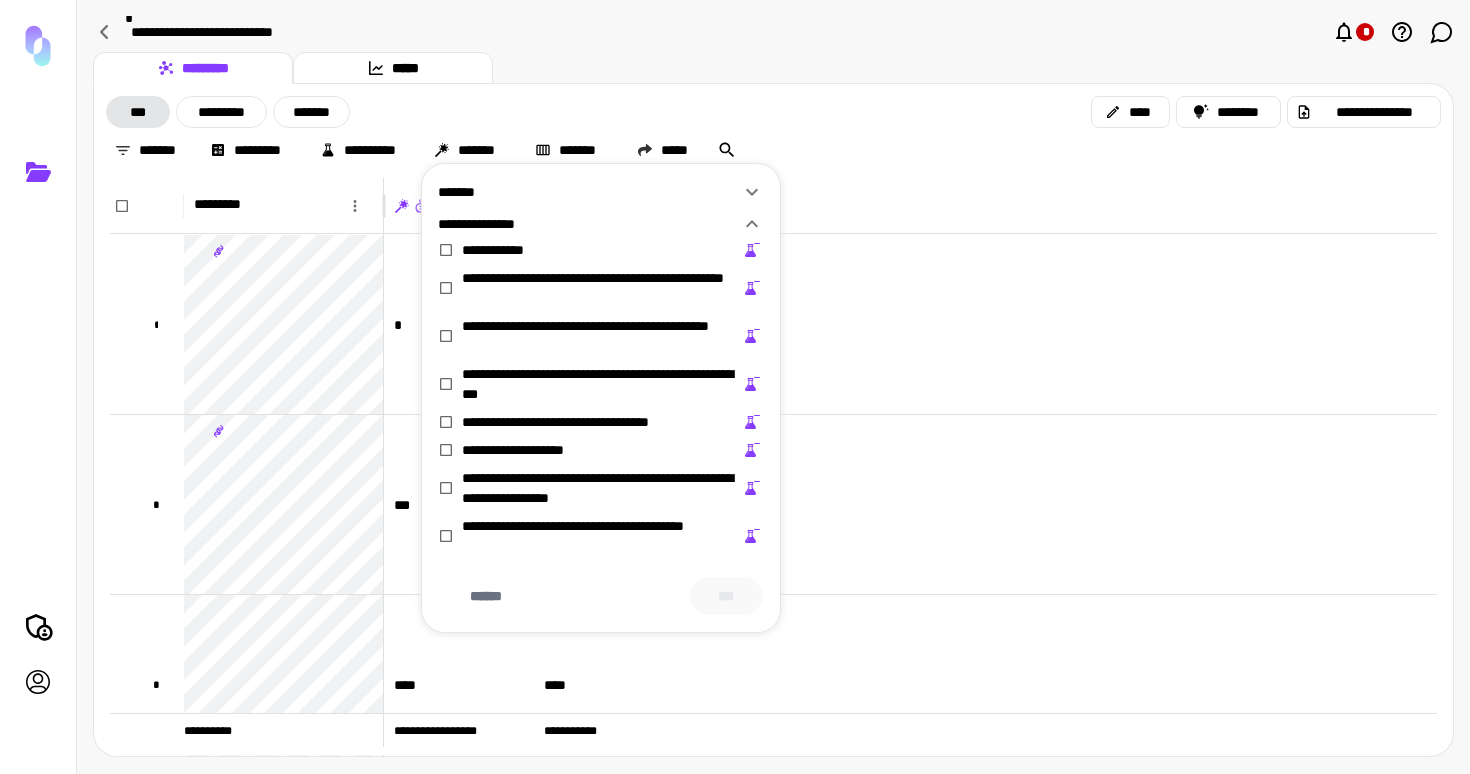 click at bounding box center (735, 387) 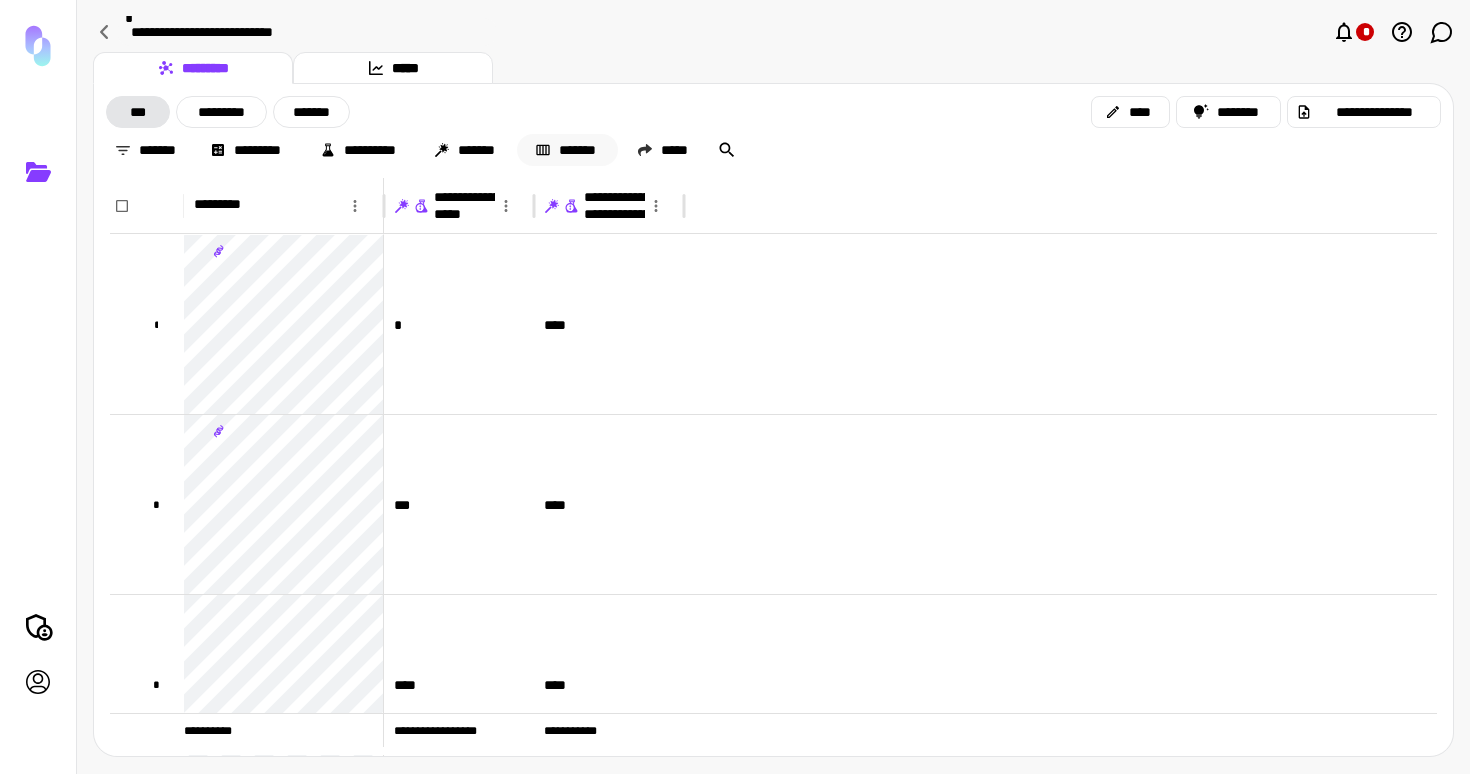 click on "*******" at bounding box center (567, 150) 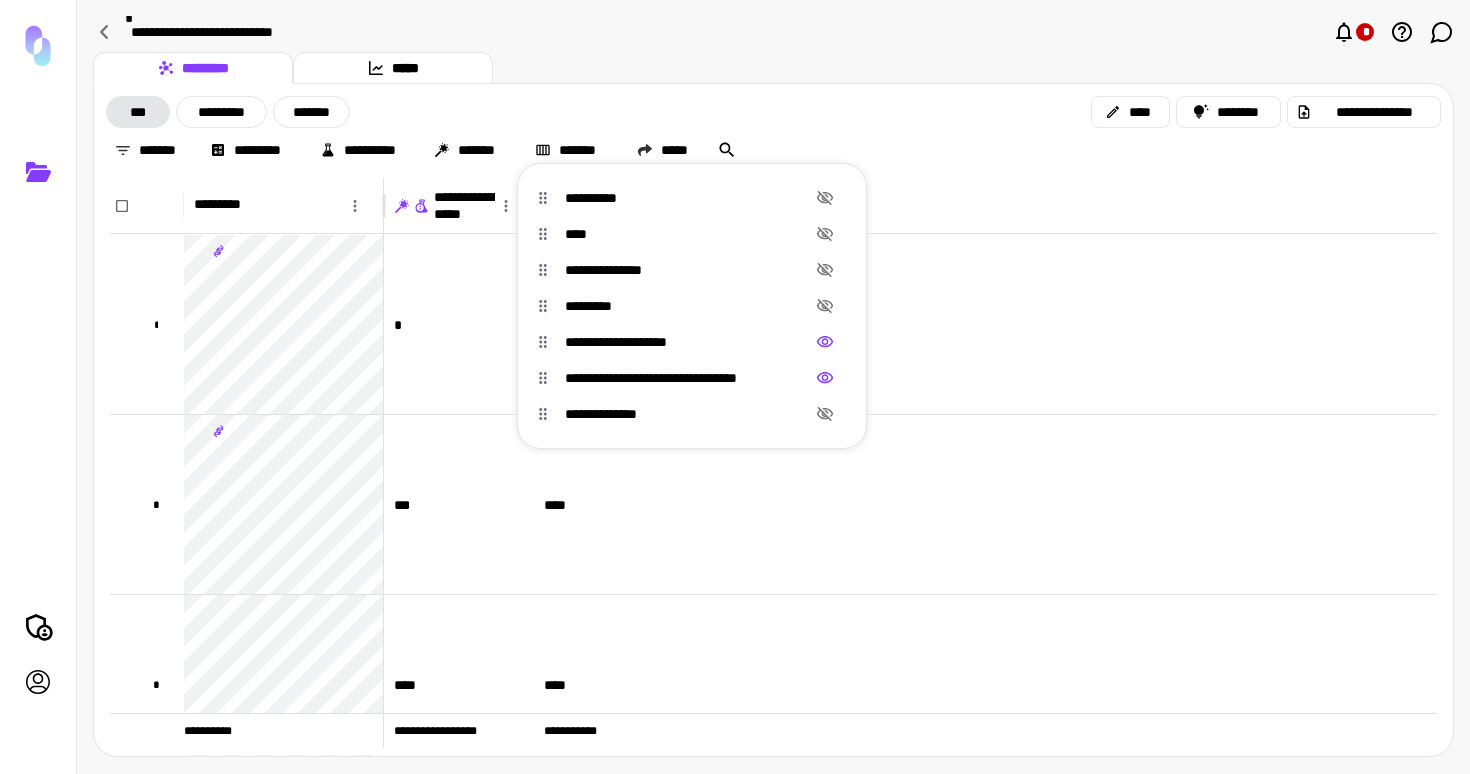click at bounding box center (735, 387) 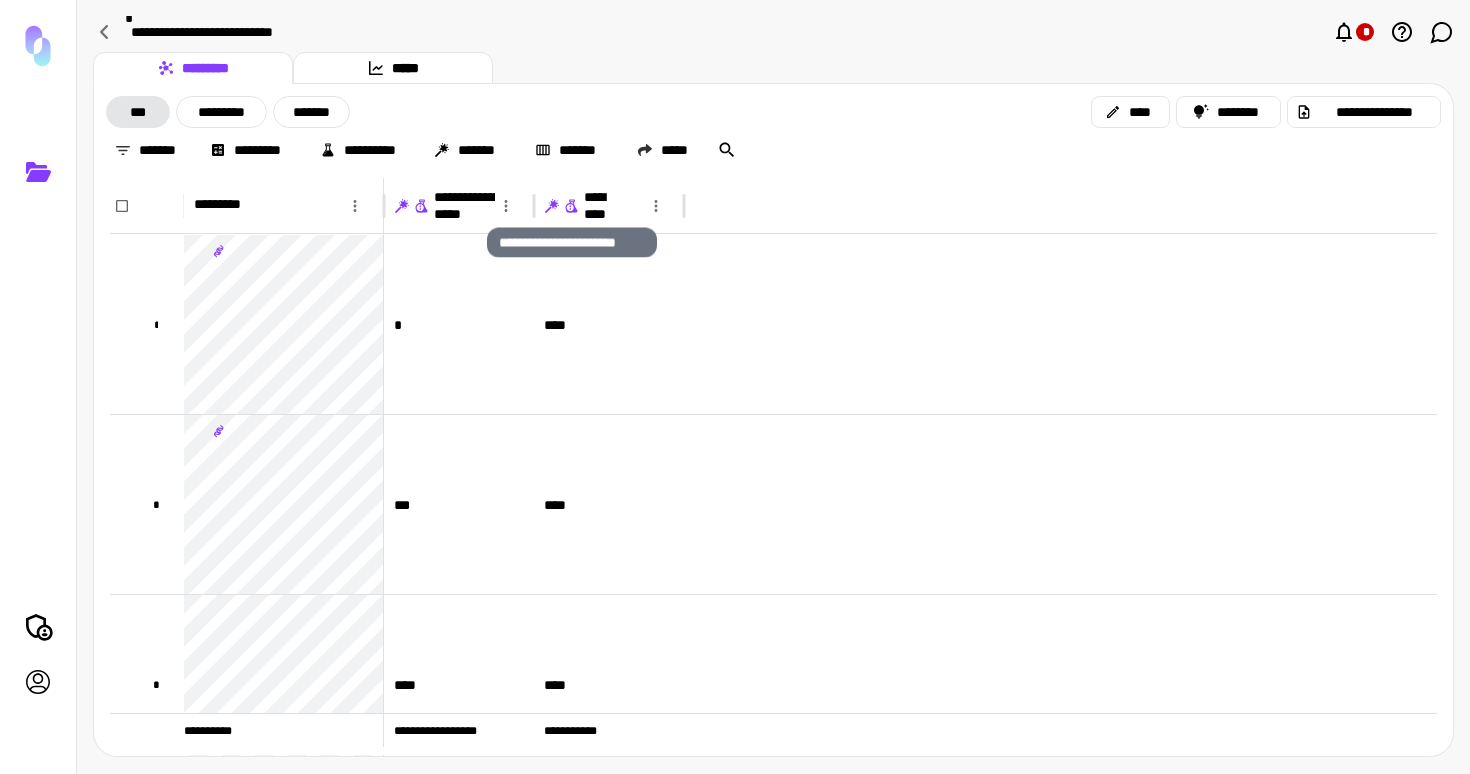 click 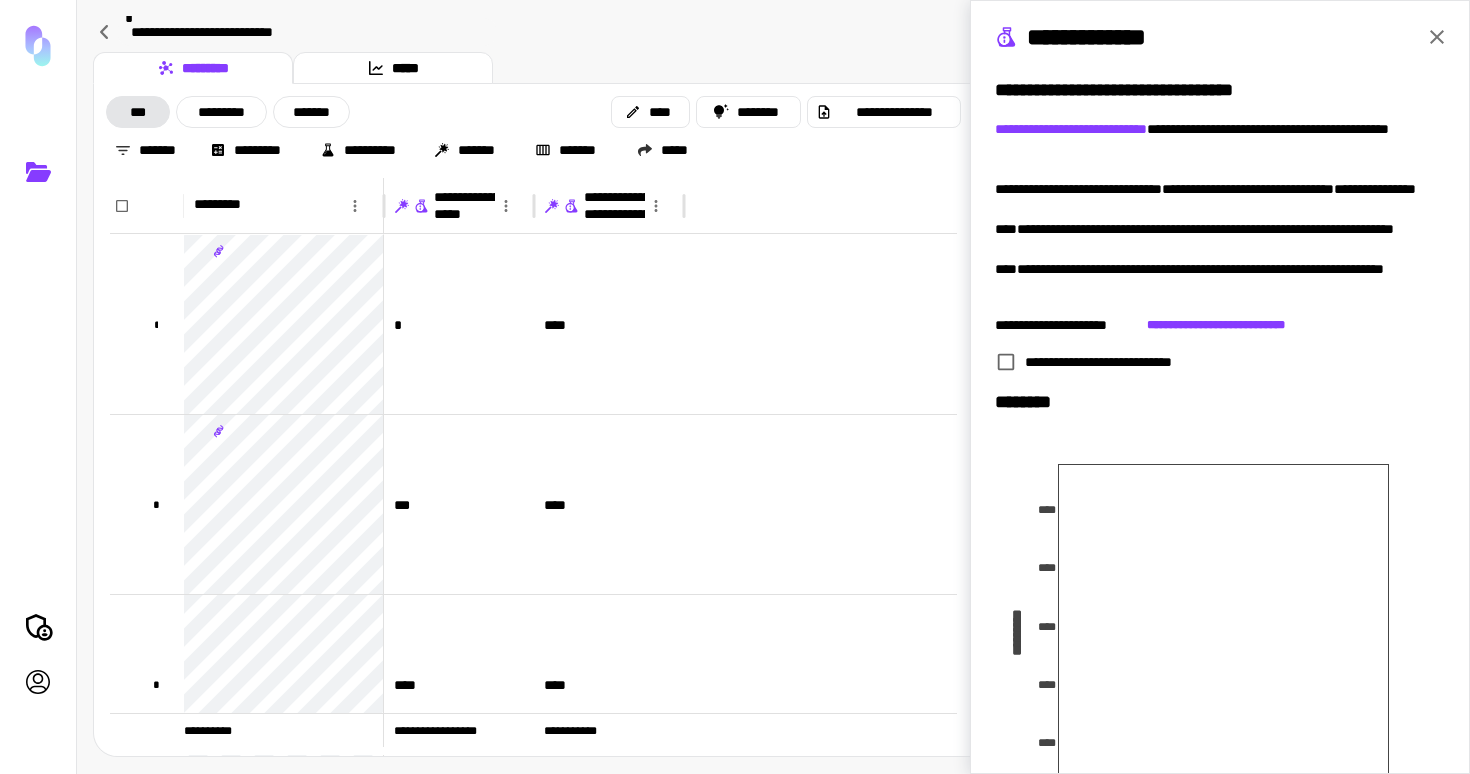 click 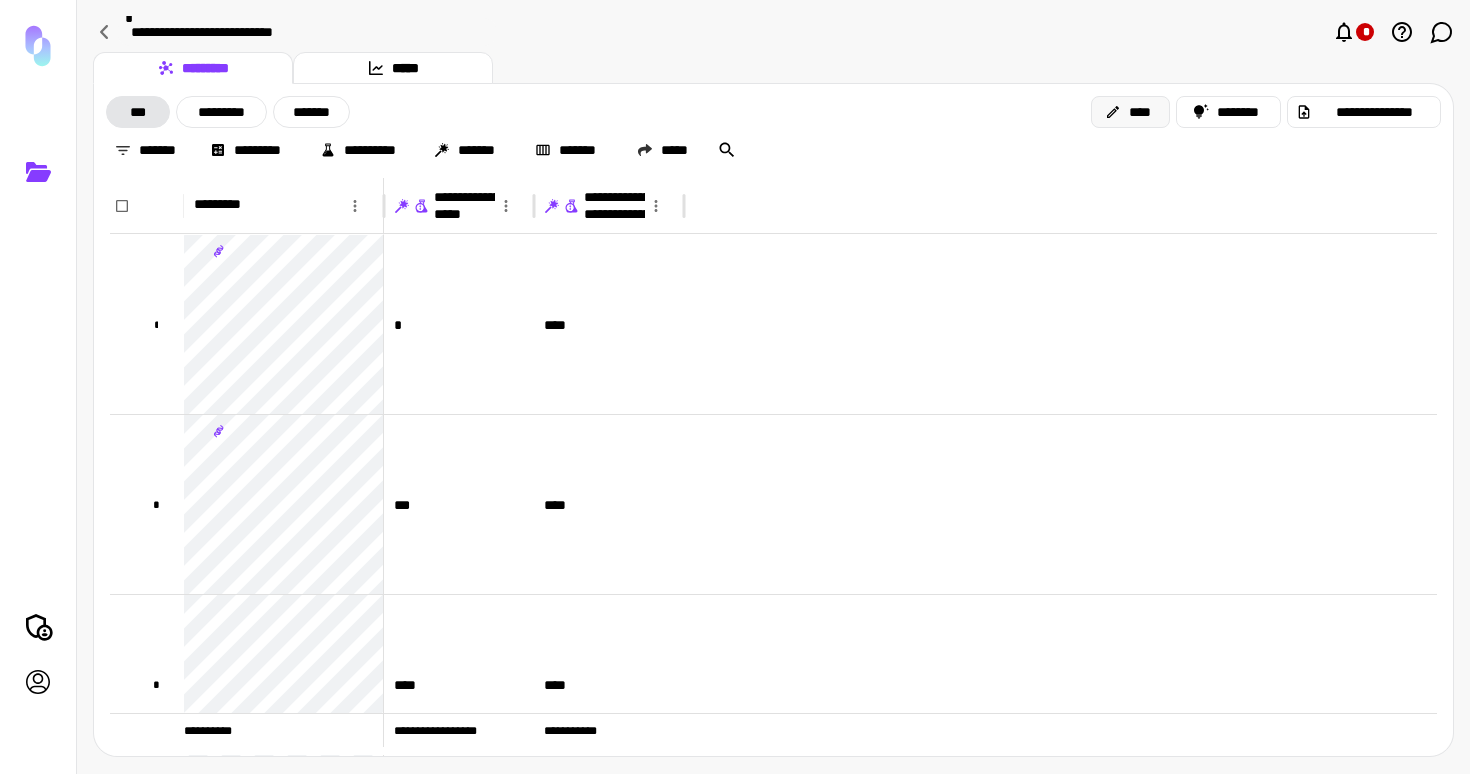 click on "****" at bounding box center [1130, 112] 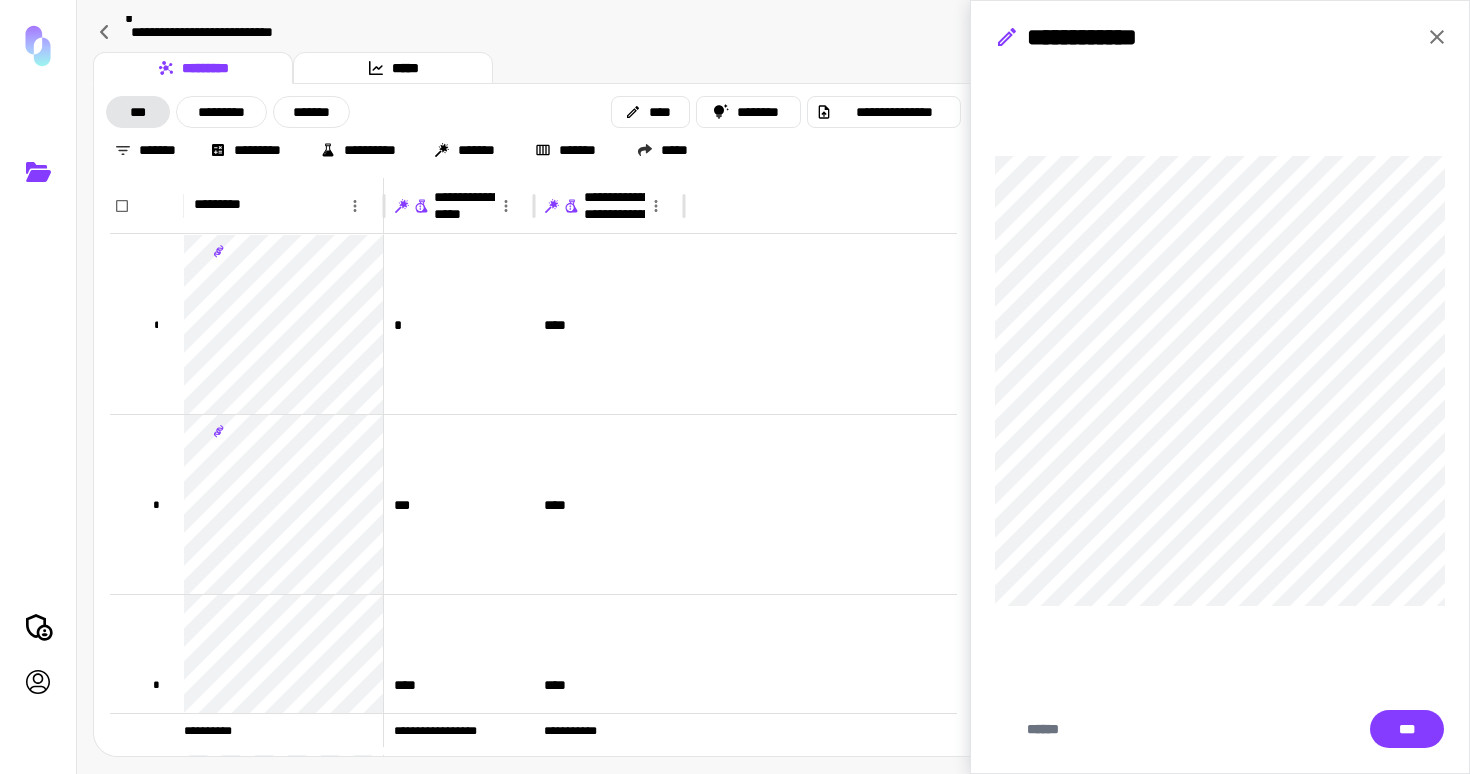 click 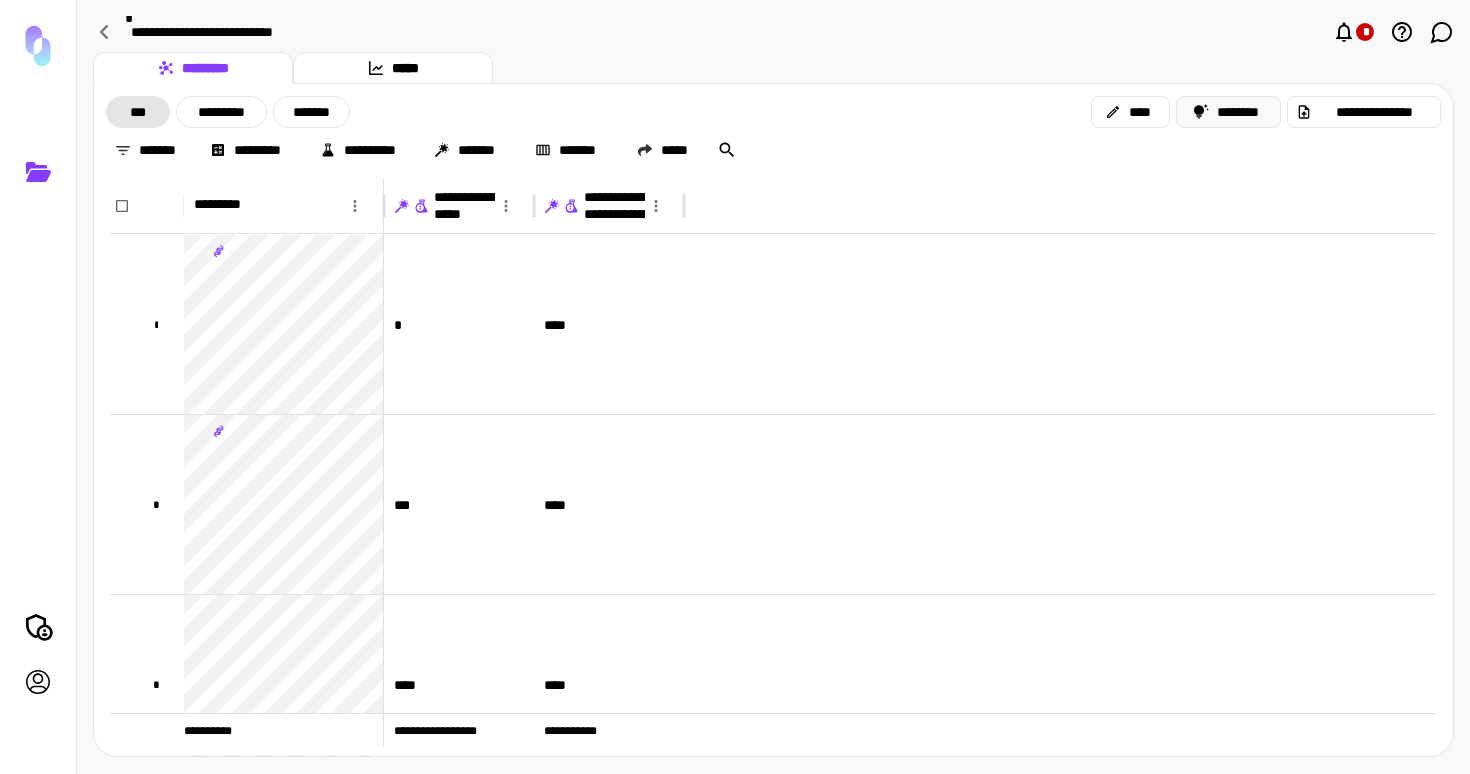 click on "********" at bounding box center [1229, 112] 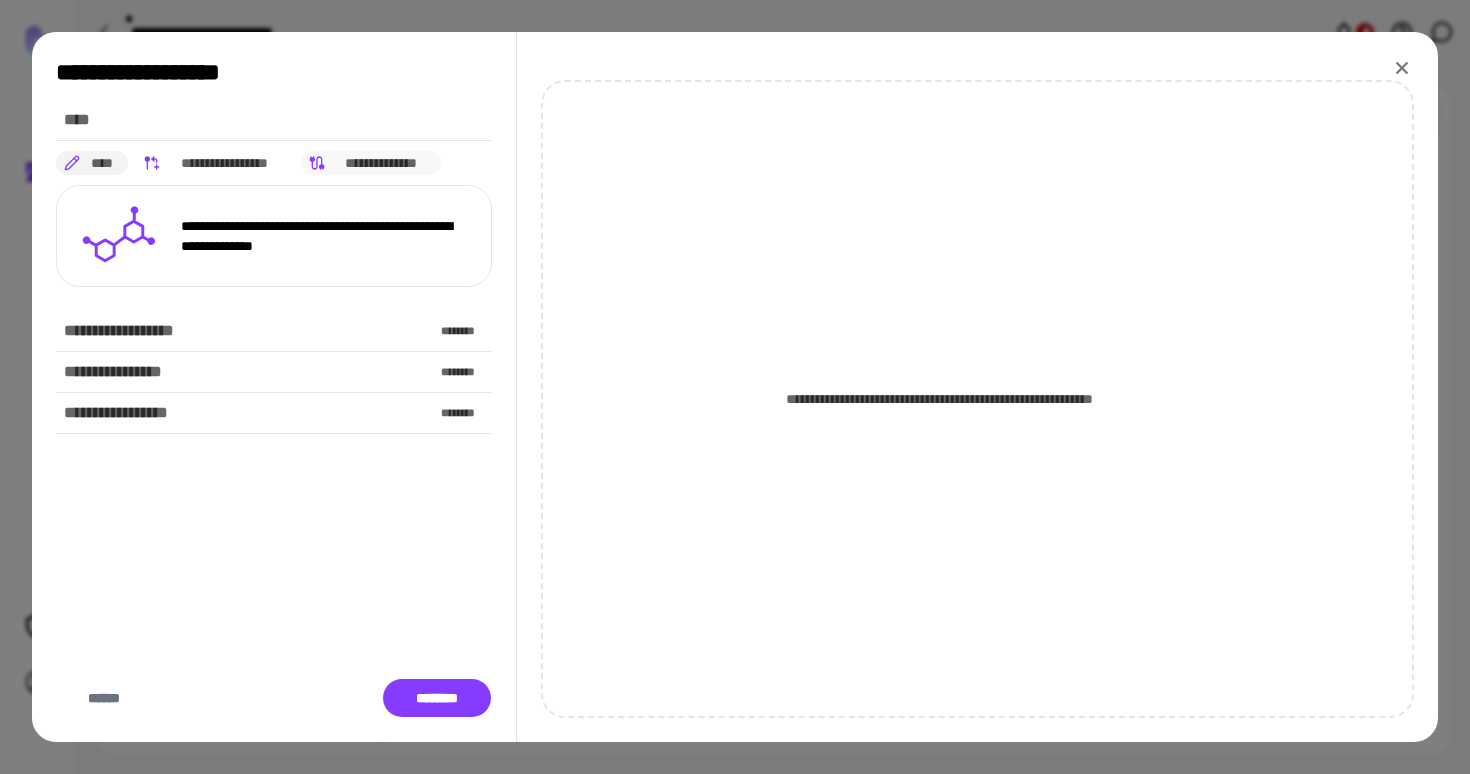 click on "**********" at bounding box center (381, 163) 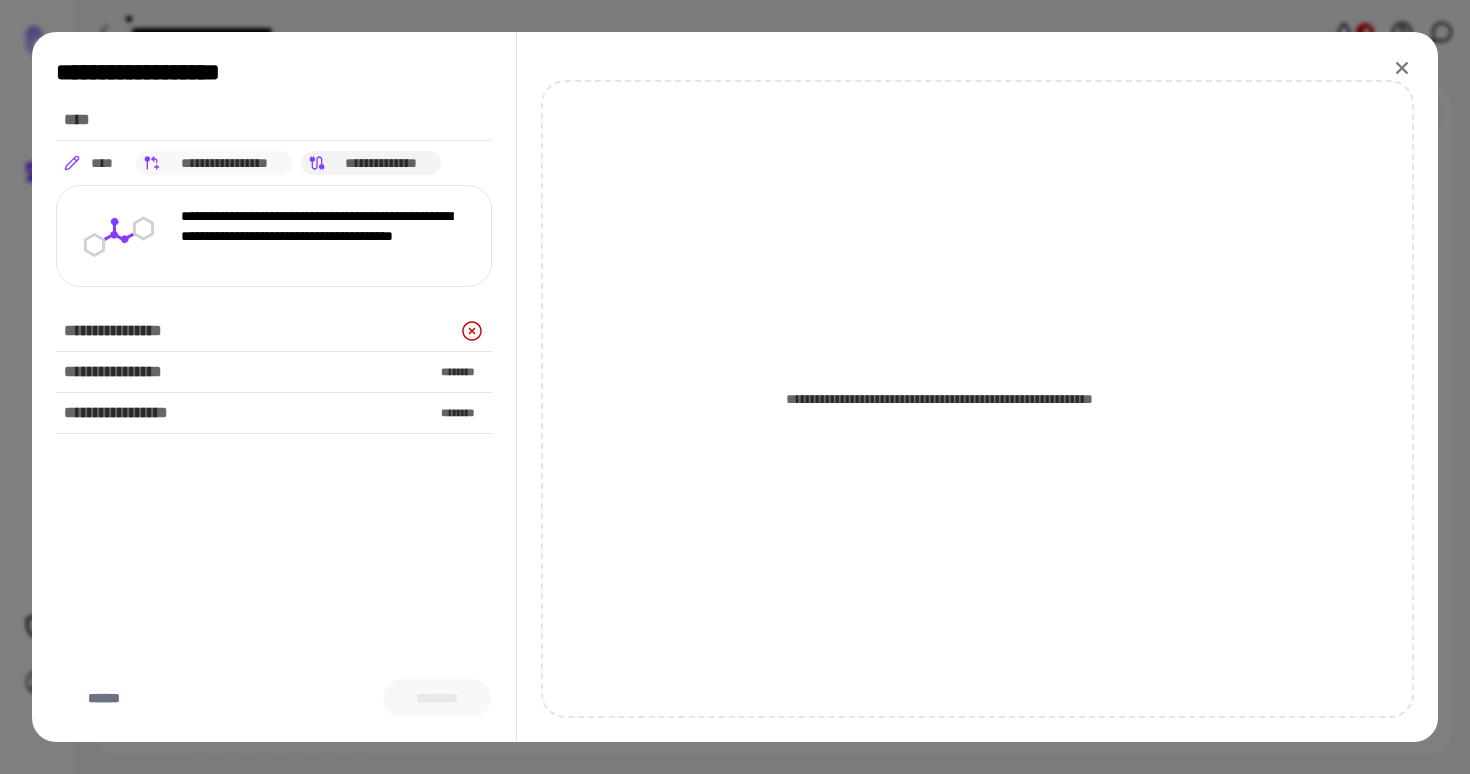 click on "**********" at bounding box center (225, 163) 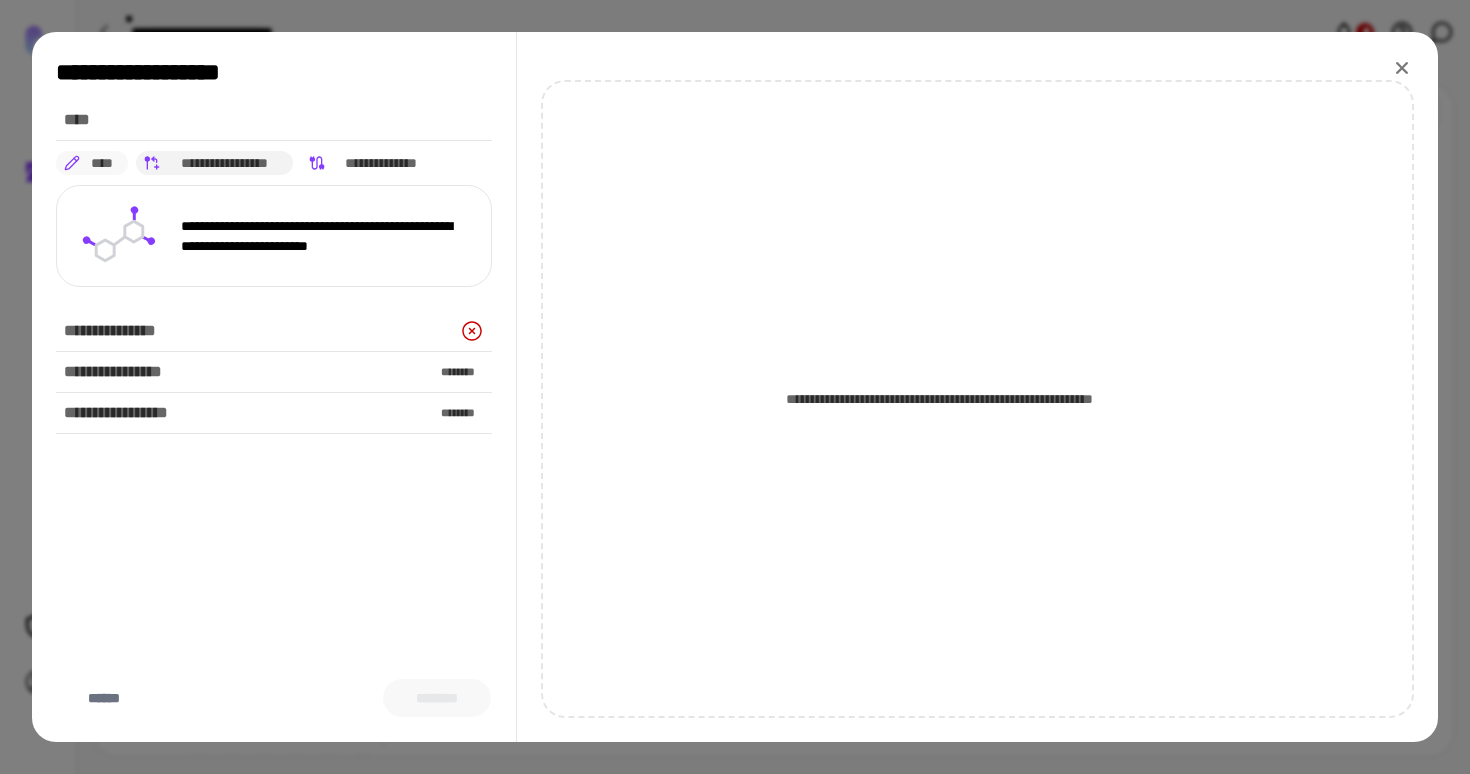 click on "****" at bounding box center (92, 163) 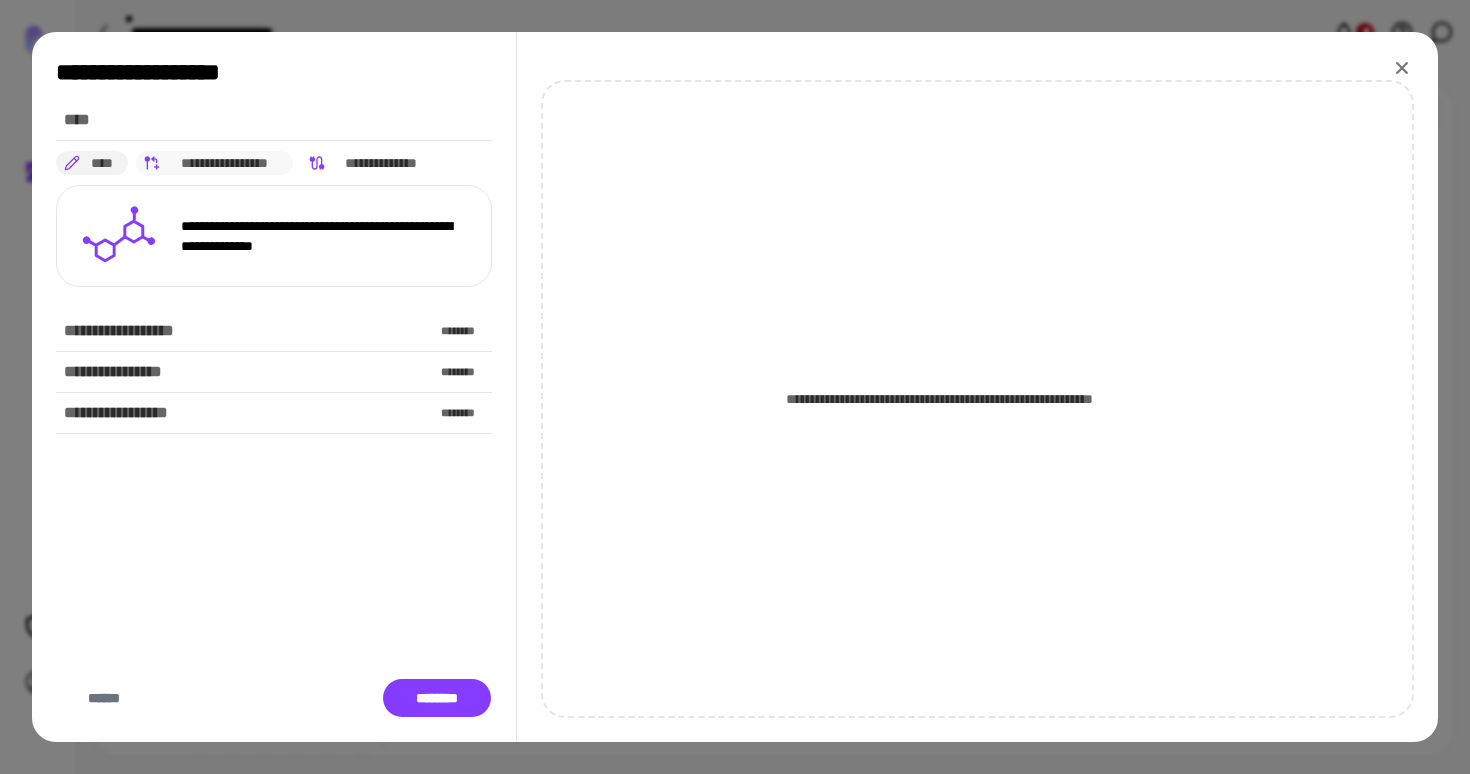 click on "**********" at bounding box center (225, 163) 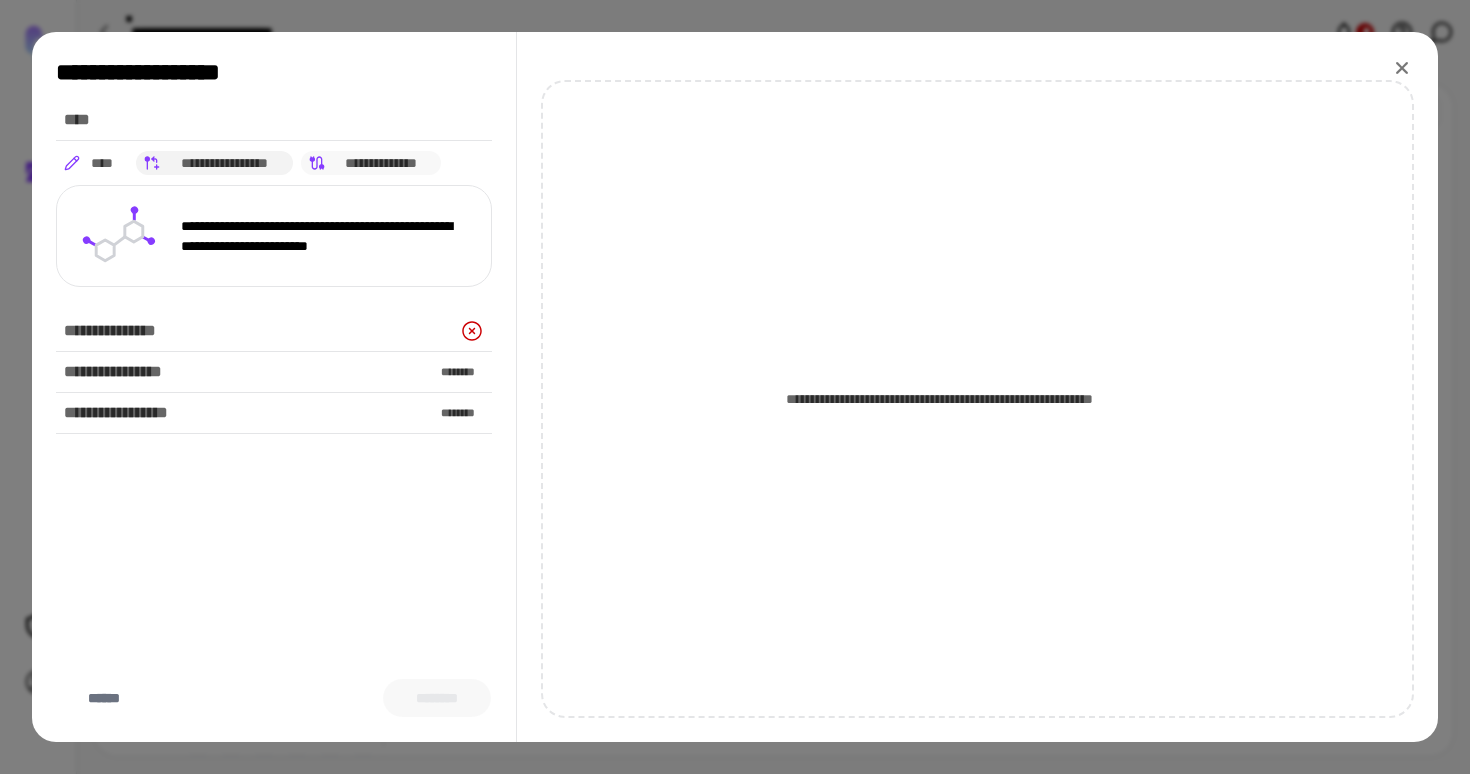 click on "**********" at bounding box center (381, 163) 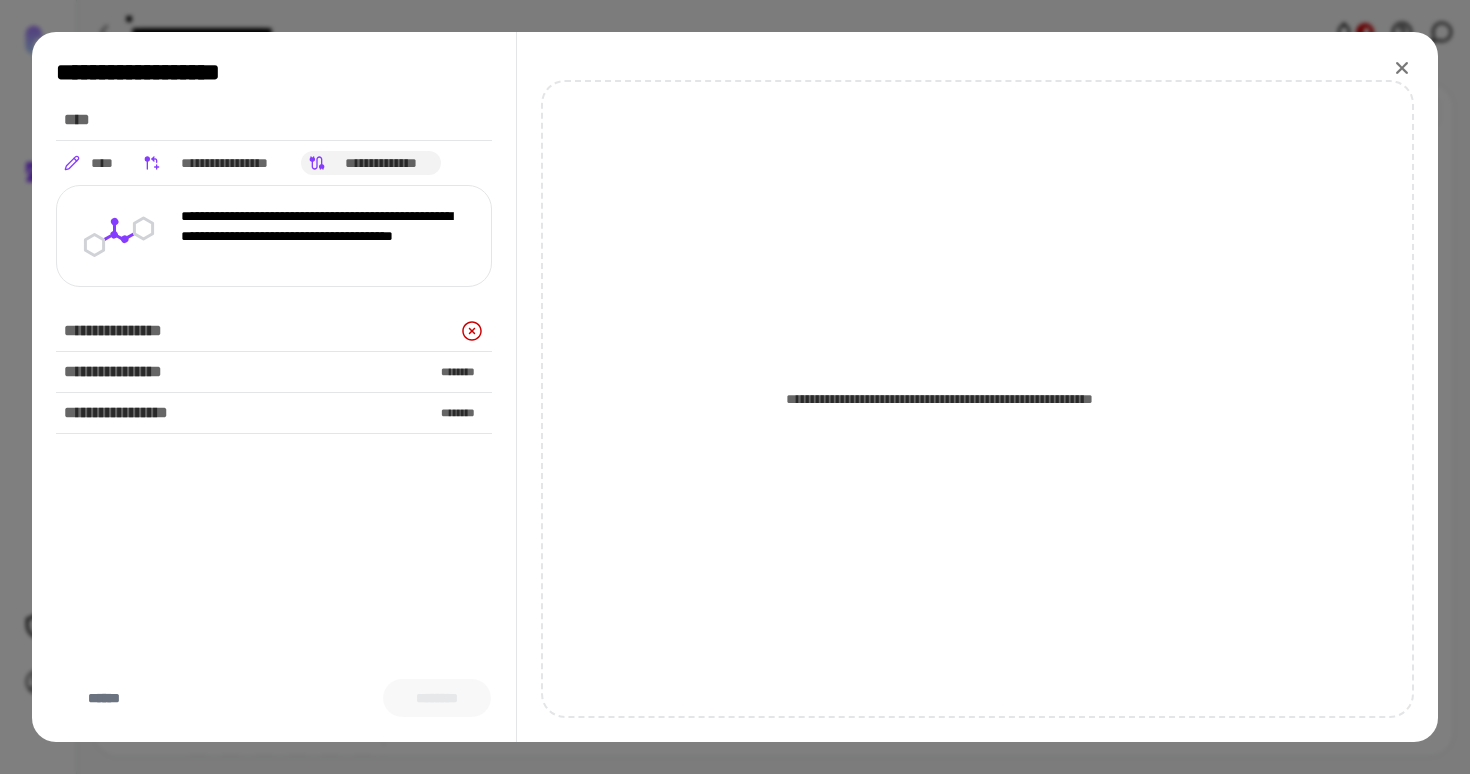 click 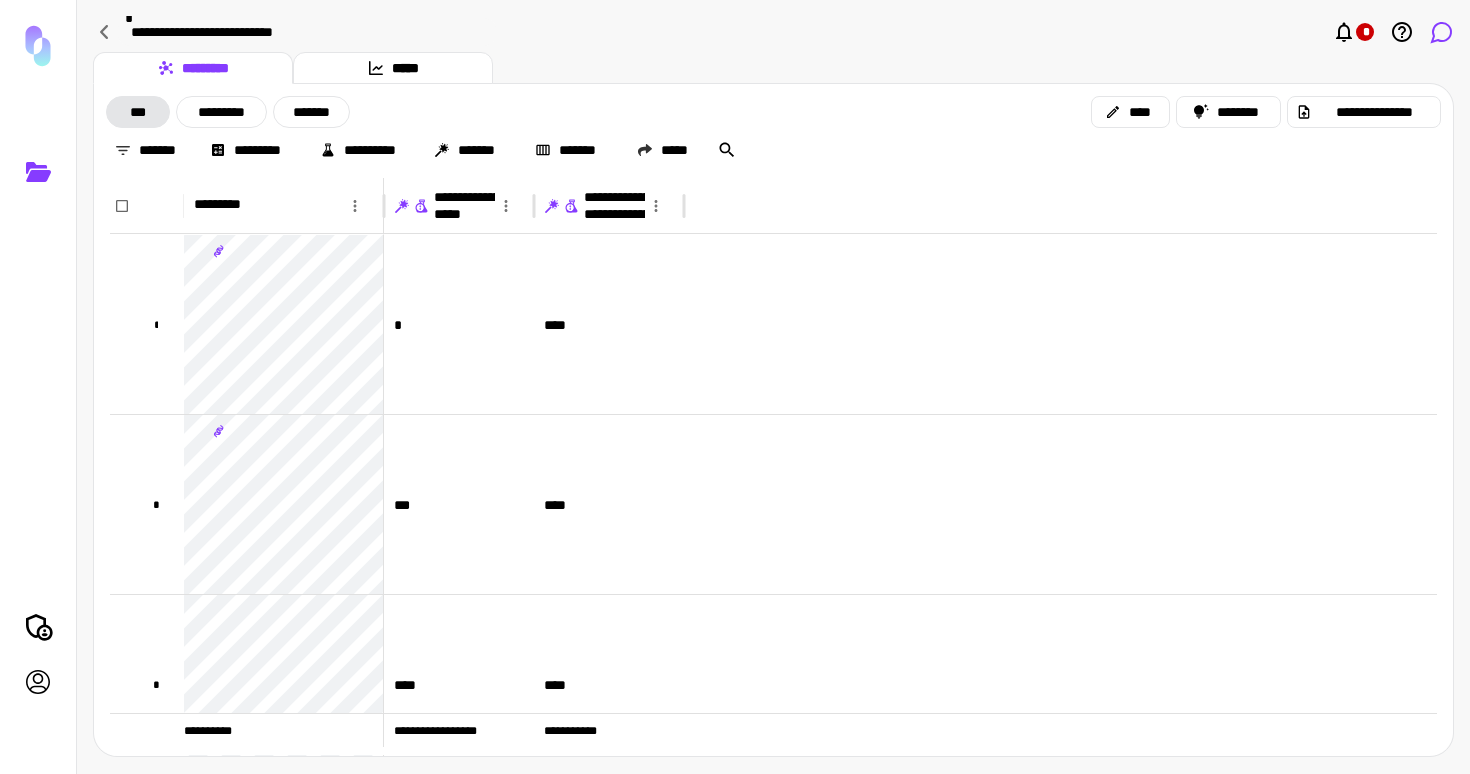 click 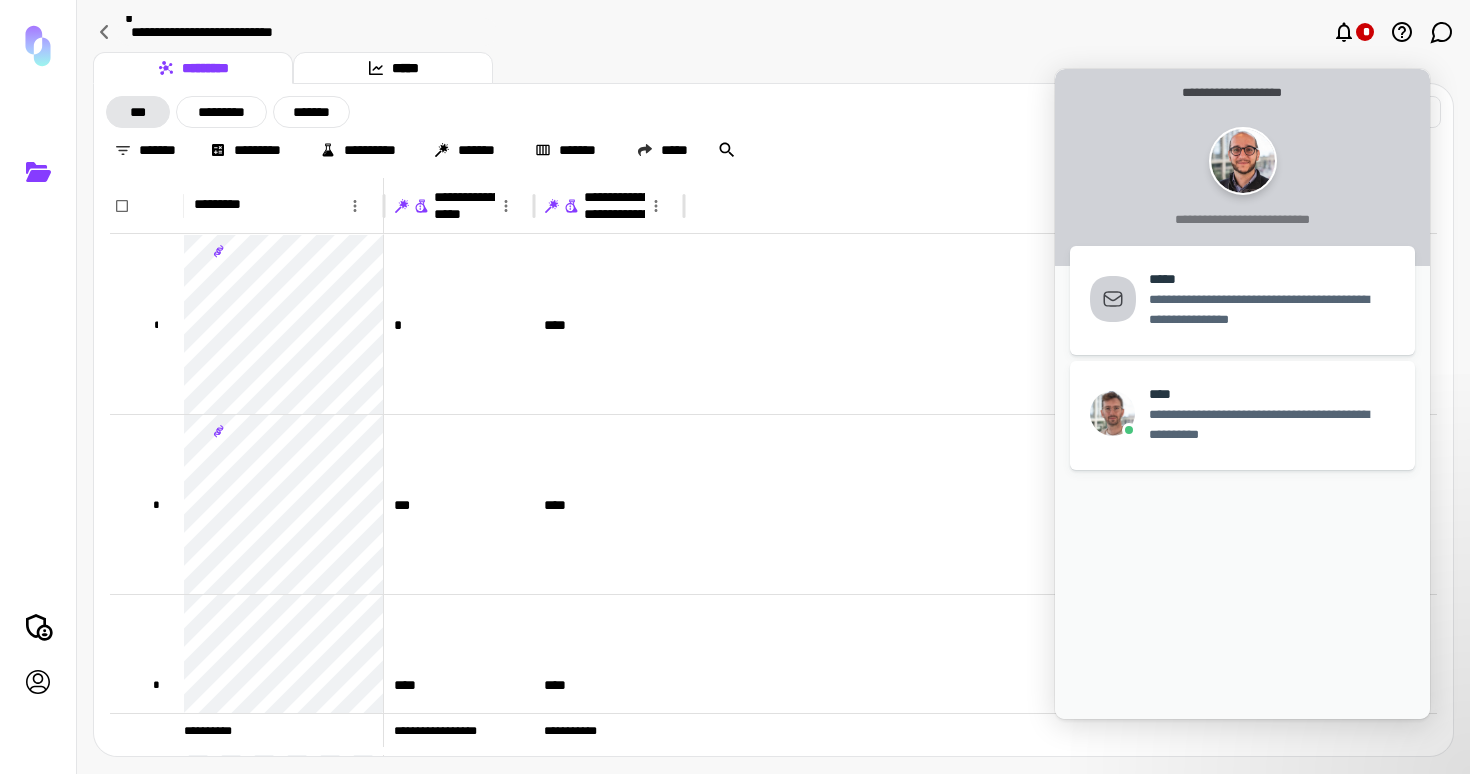 click on "**********" at bounding box center (773, 32) 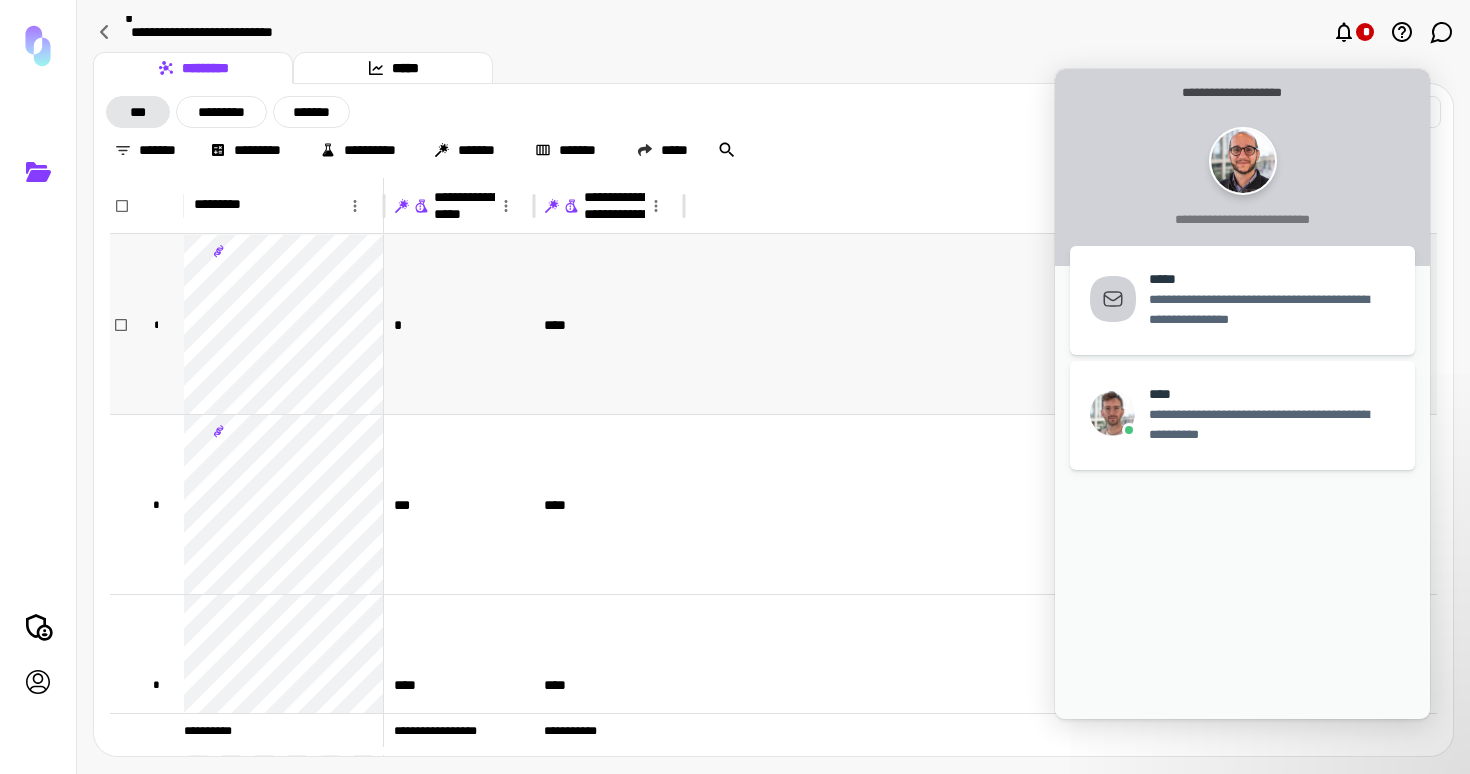 click at bounding box center (1060, 324) 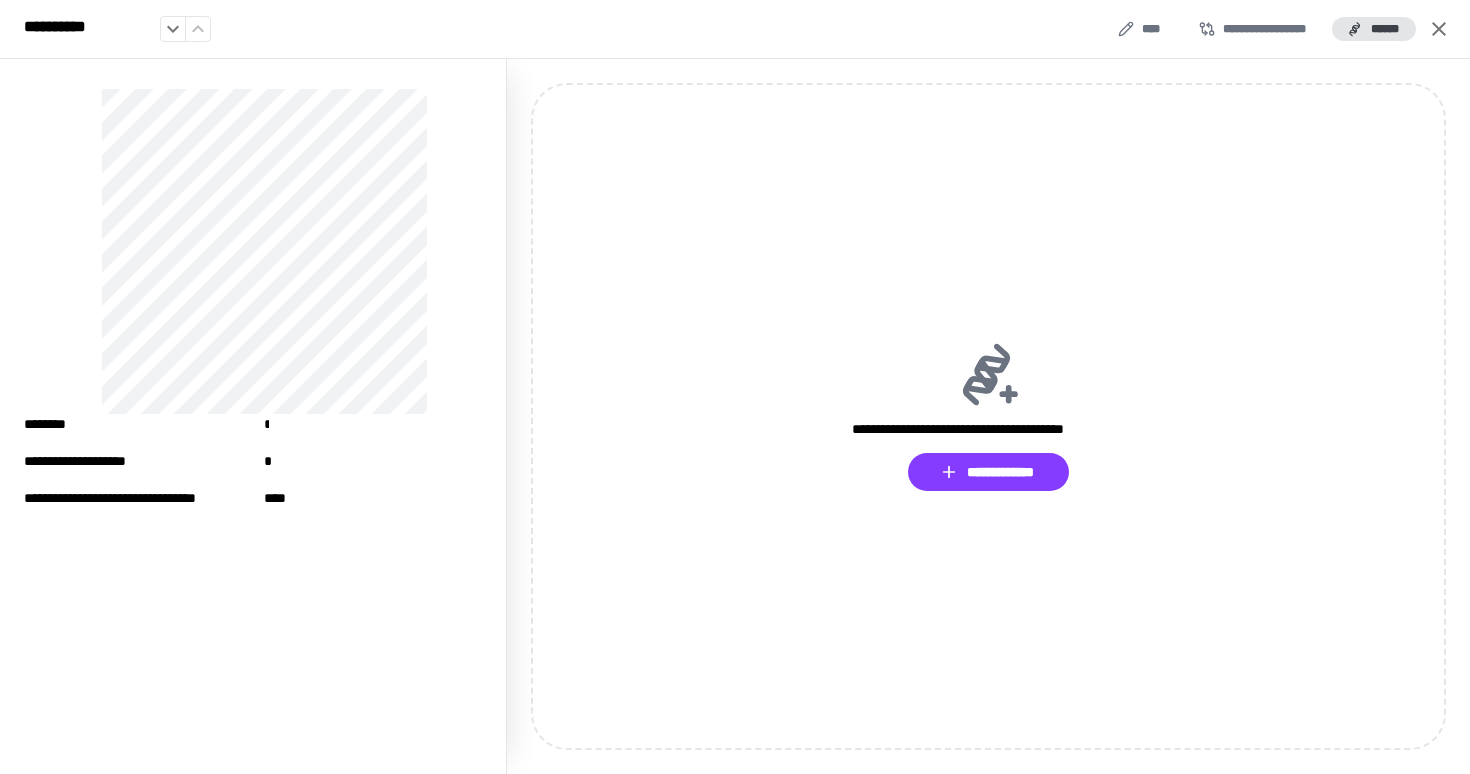 click on "**********" at bounding box center [735, 29] 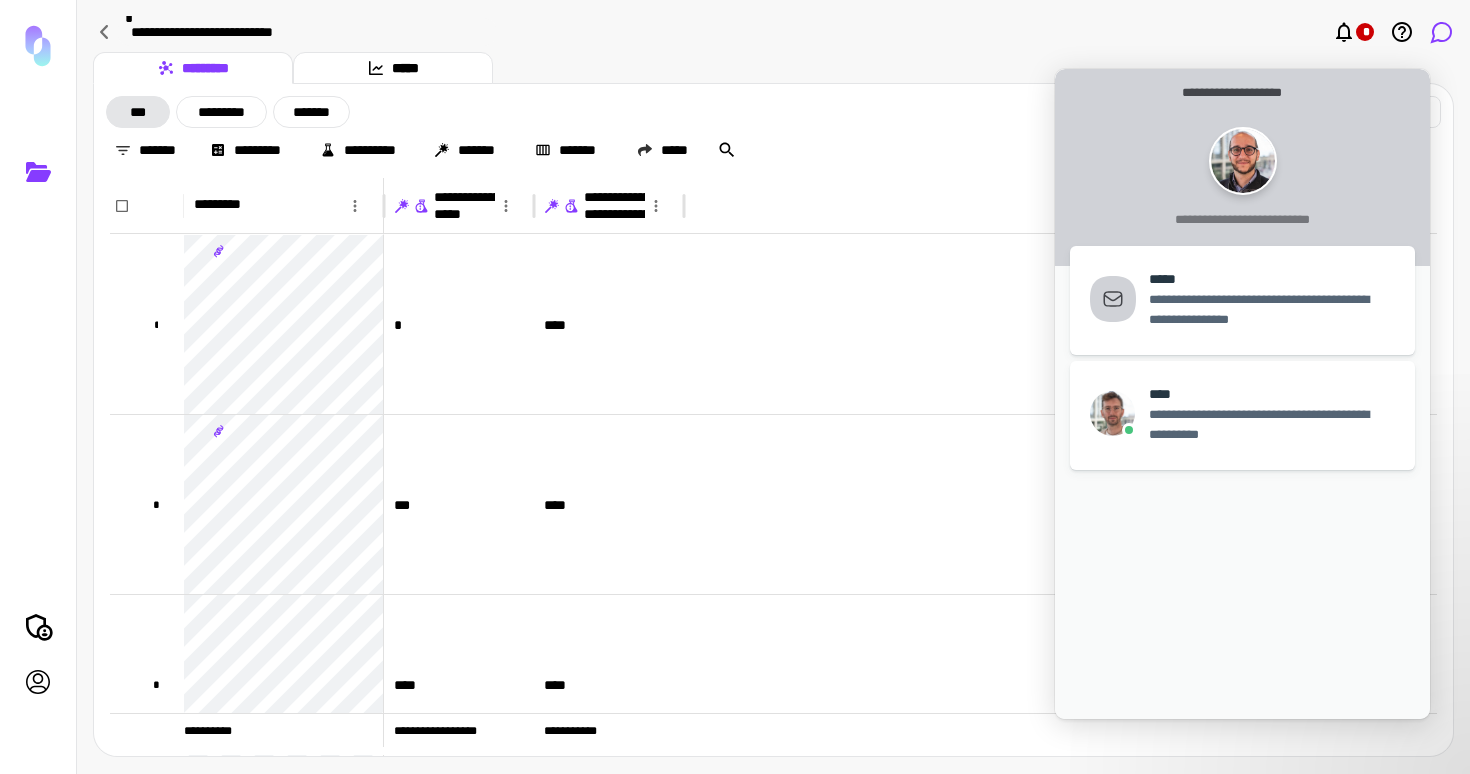 click 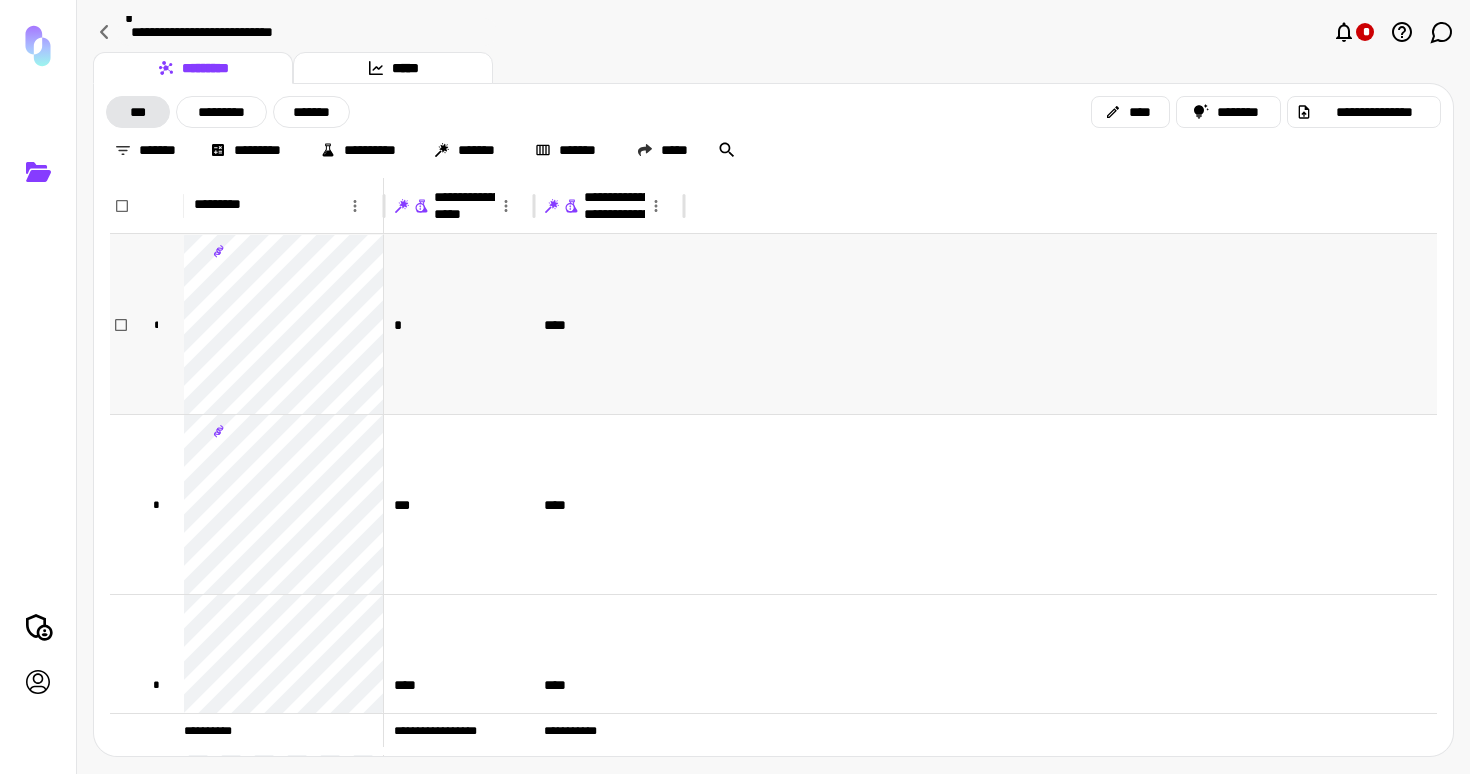 click at bounding box center (1060, 324) 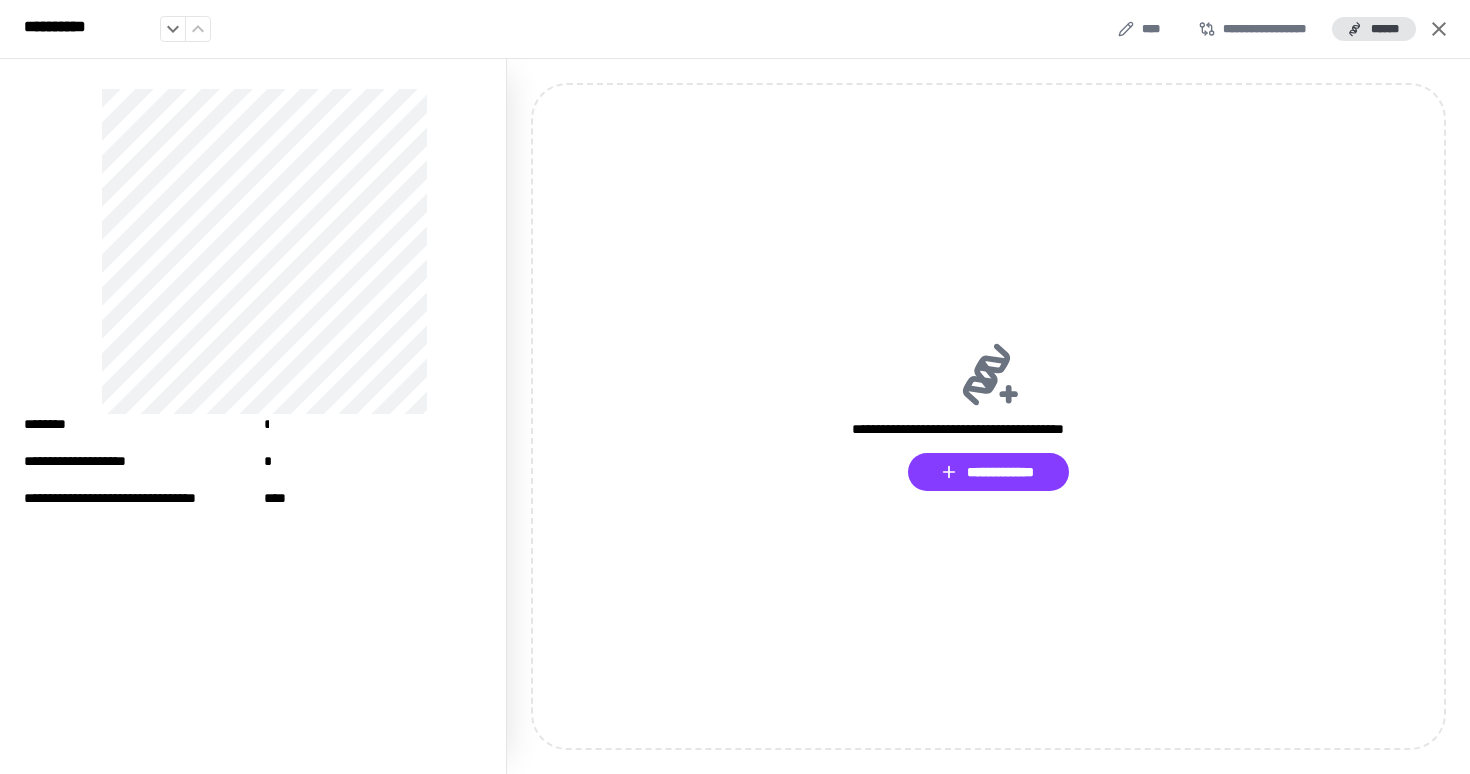 drag, startPoint x: 1135, startPoint y: 28, endPoint x: 1178, endPoint y: 30, distance: 43.046486 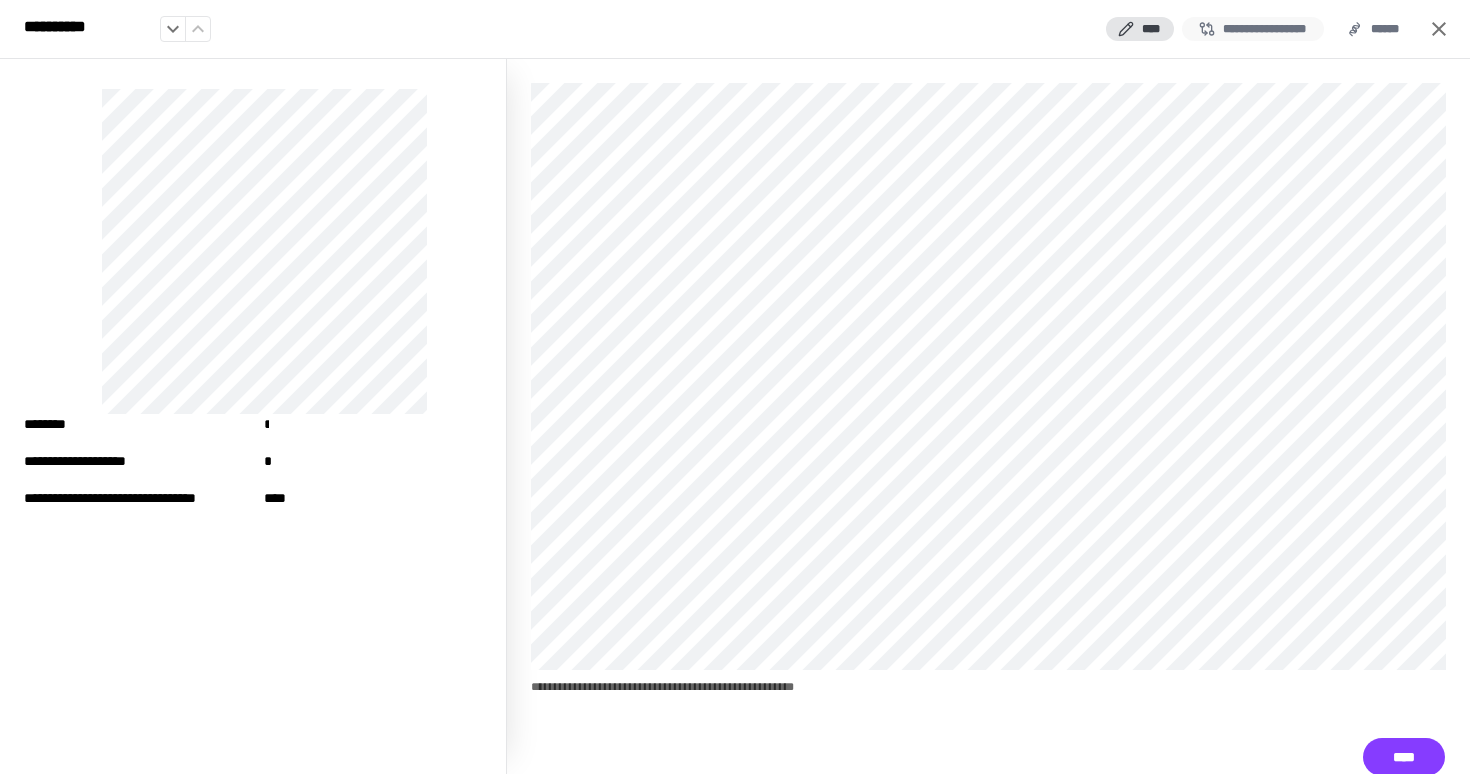 click on "**********" at bounding box center (1253, 29) 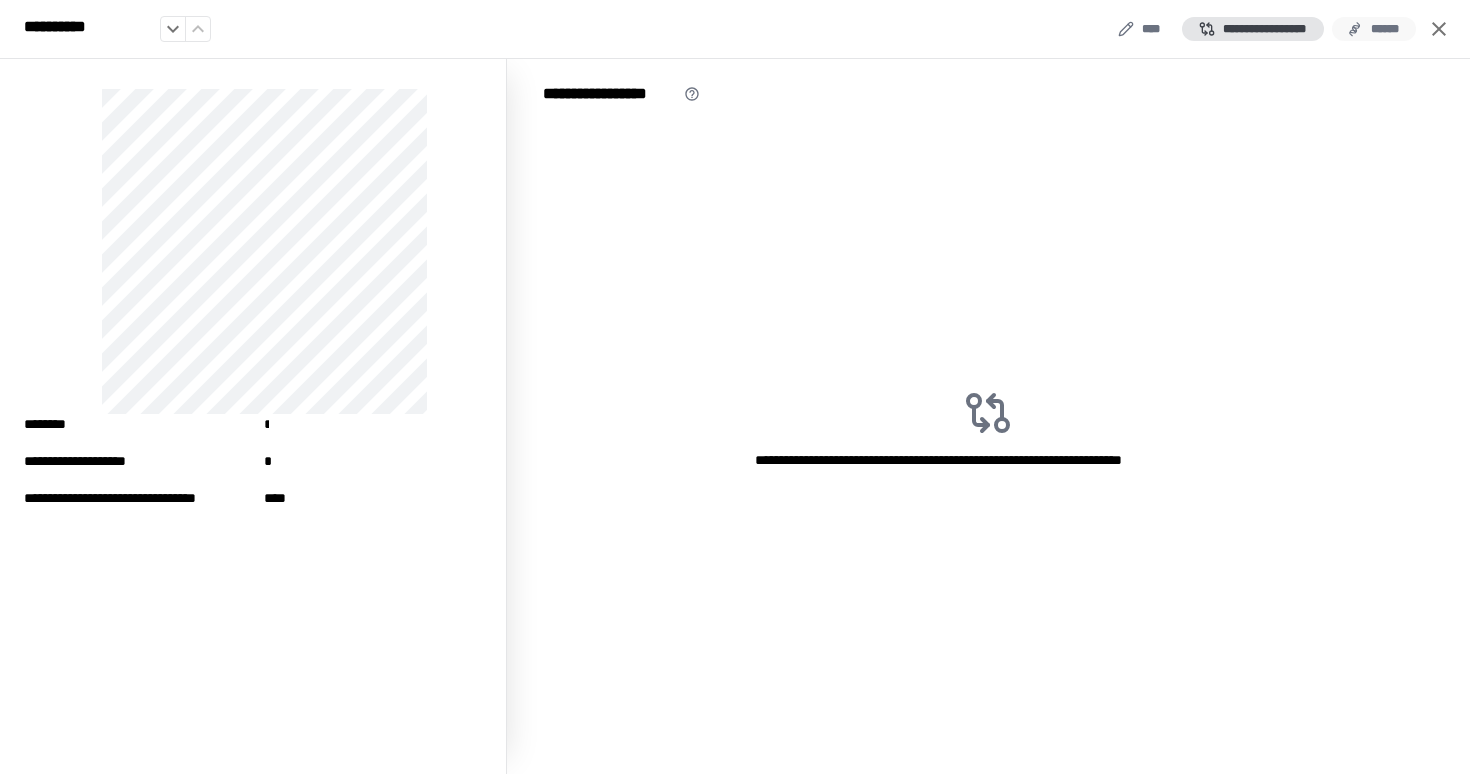click on "******" at bounding box center [1374, 29] 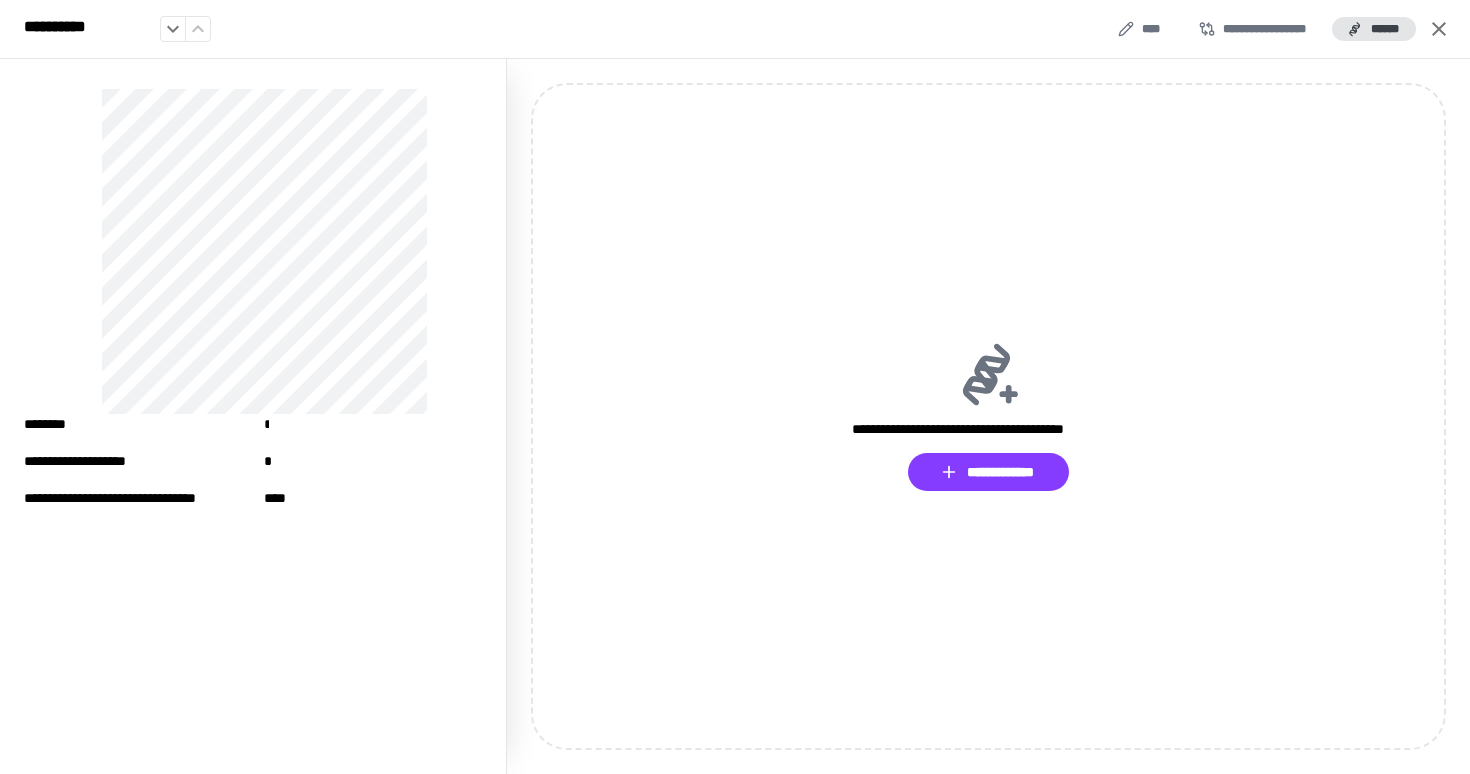 click 